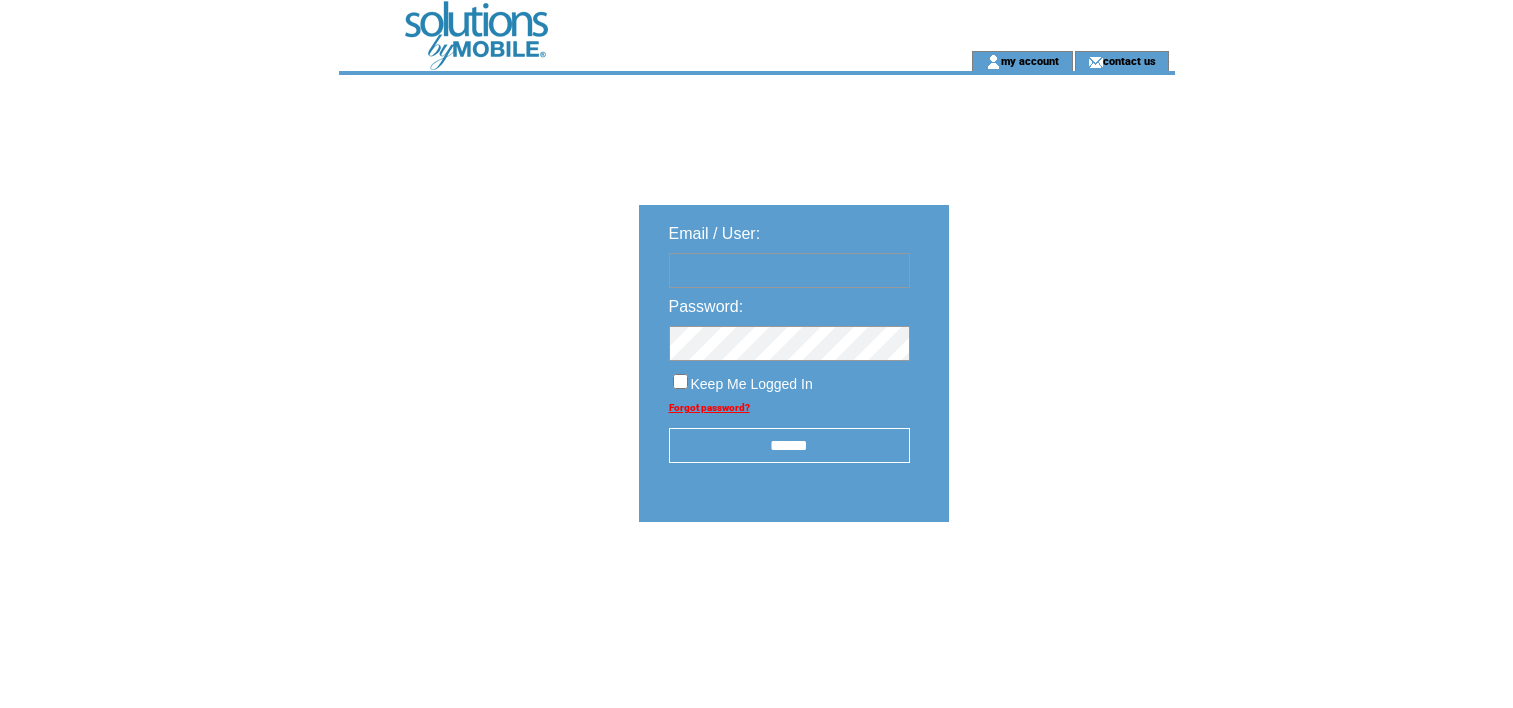 scroll, scrollTop: 0, scrollLeft: 0, axis: both 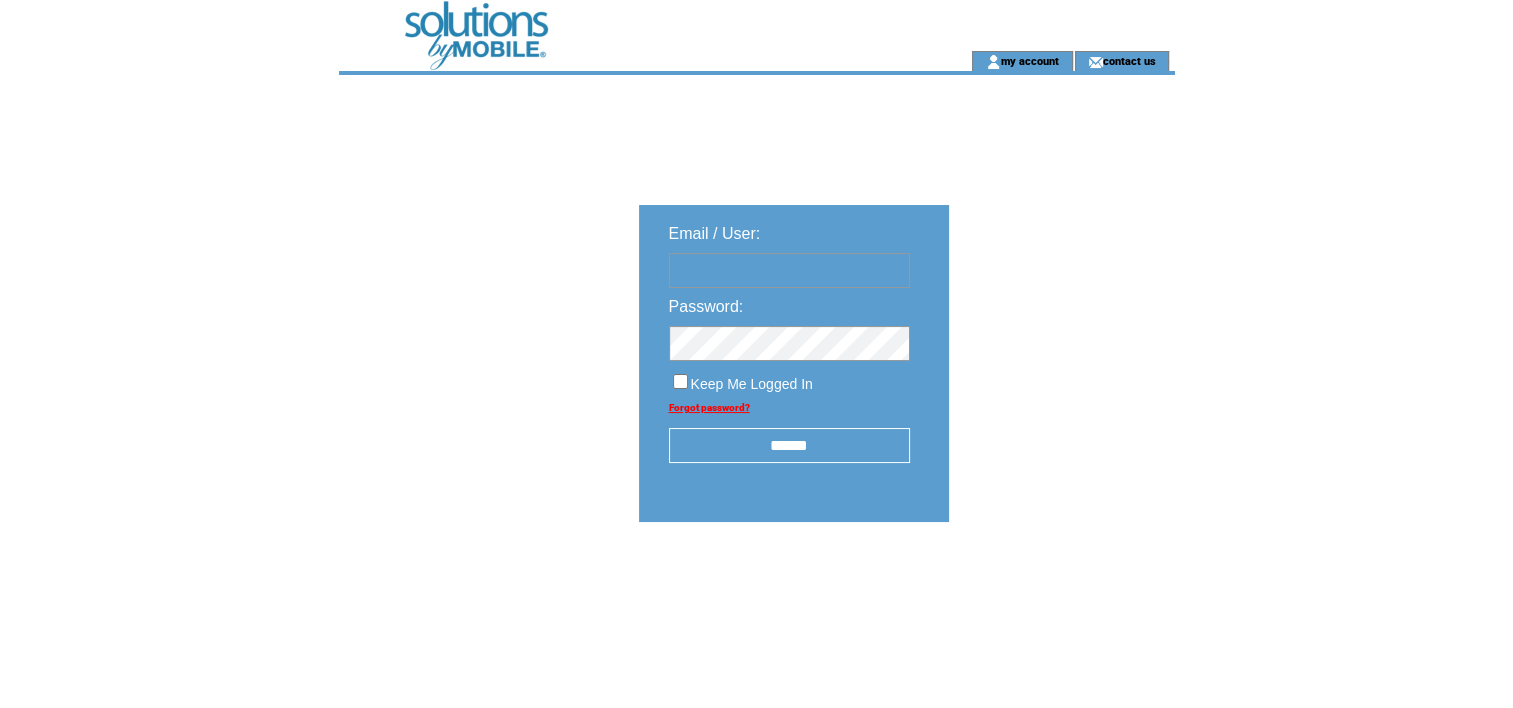 type on "**********" 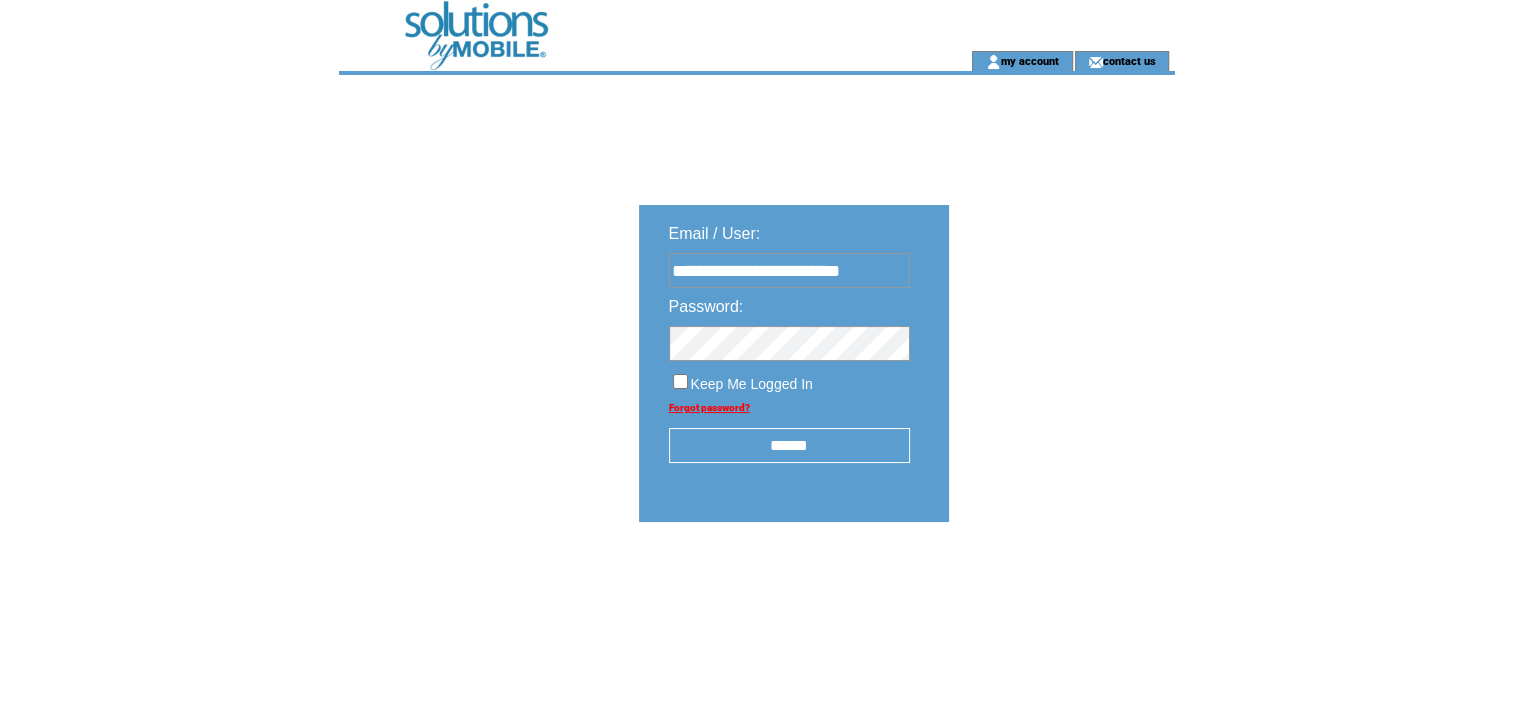 click on "******" at bounding box center (789, 445) 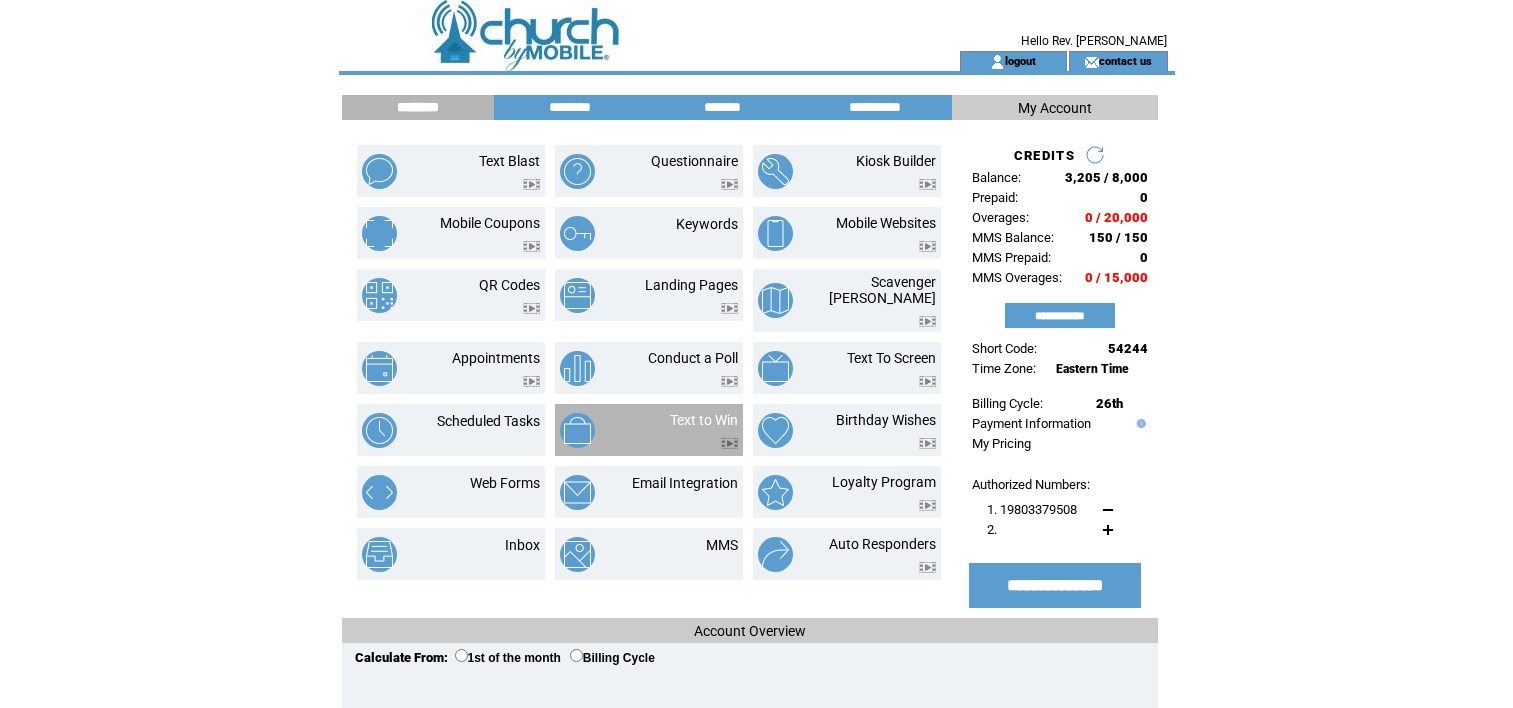 scroll, scrollTop: 0, scrollLeft: 0, axis: both 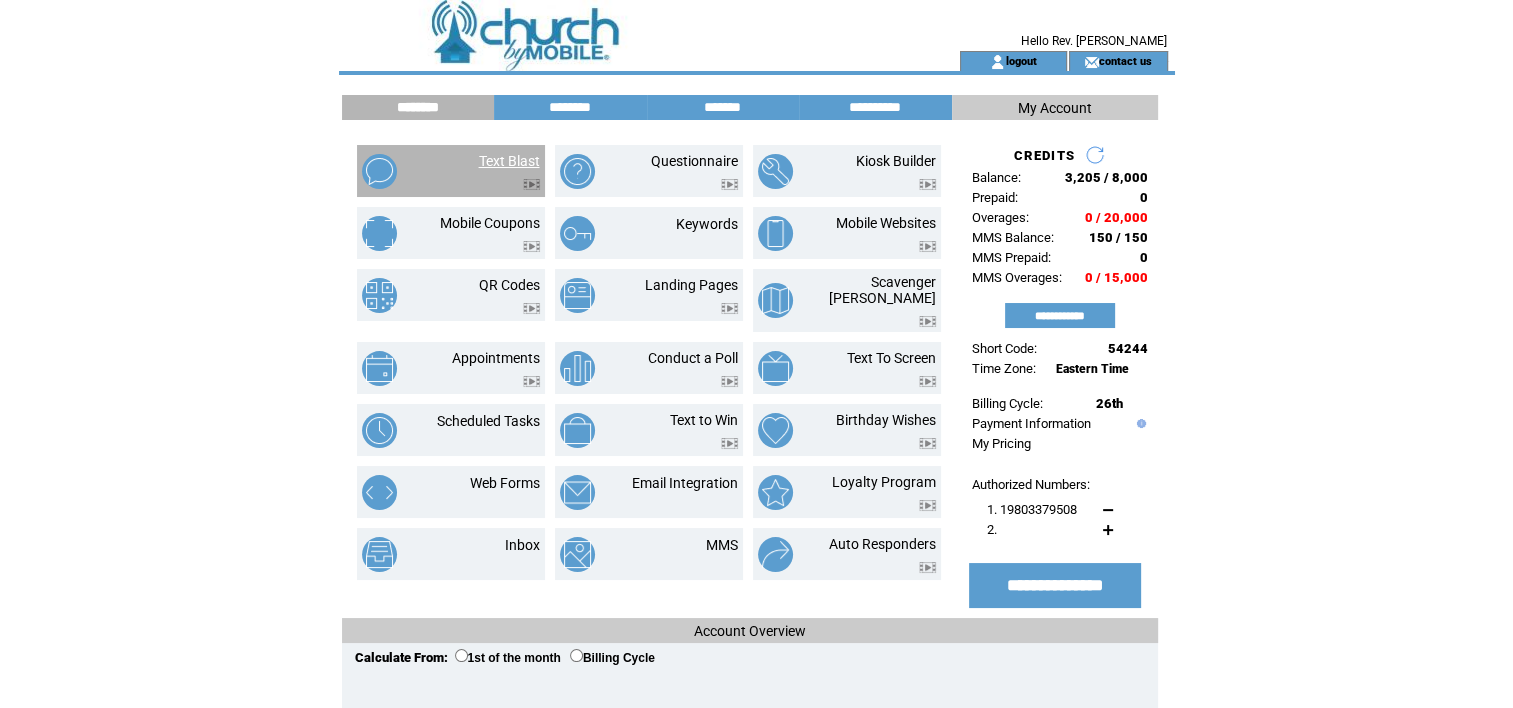 click on "Text Blast" at bounding box center [509, 161] 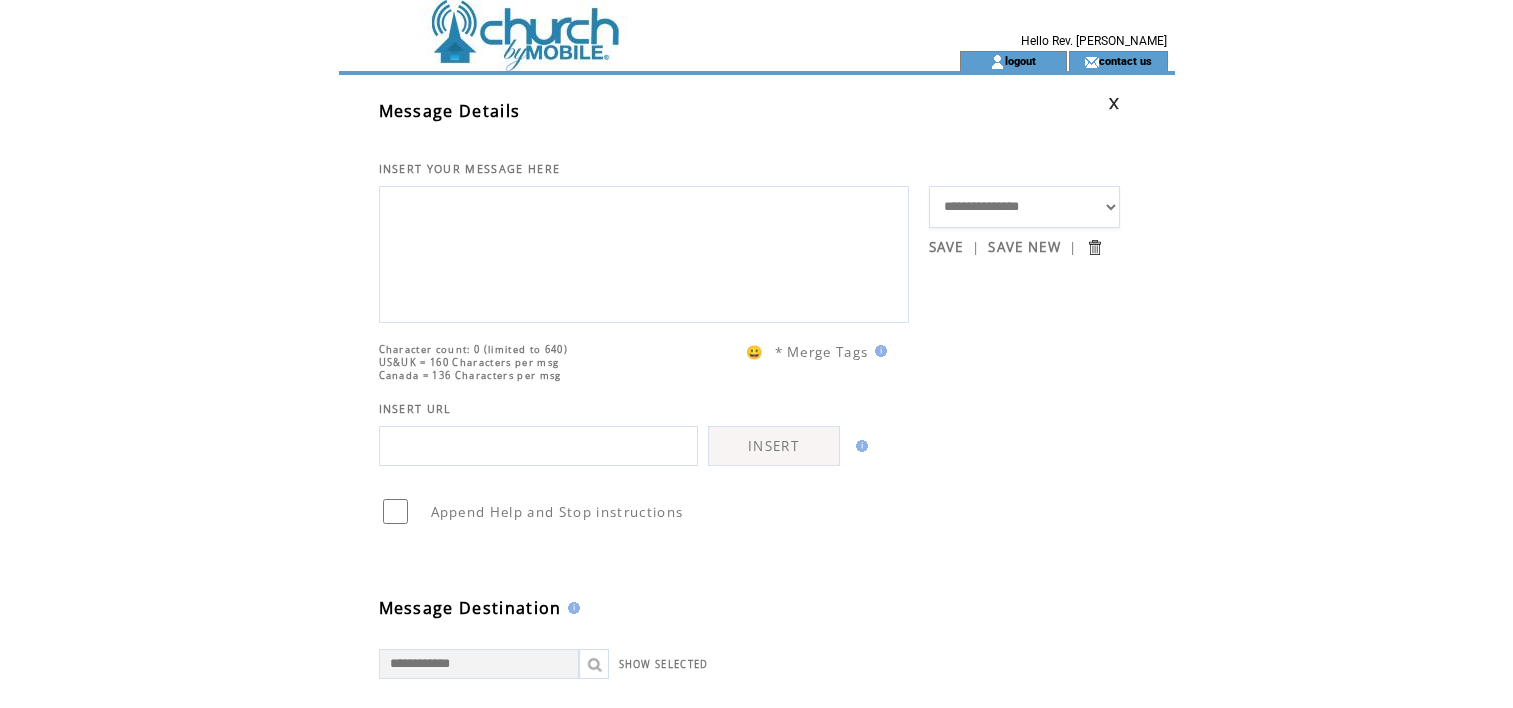 scroll, scrollTop: 0, scrollLeft: 0, axis: both 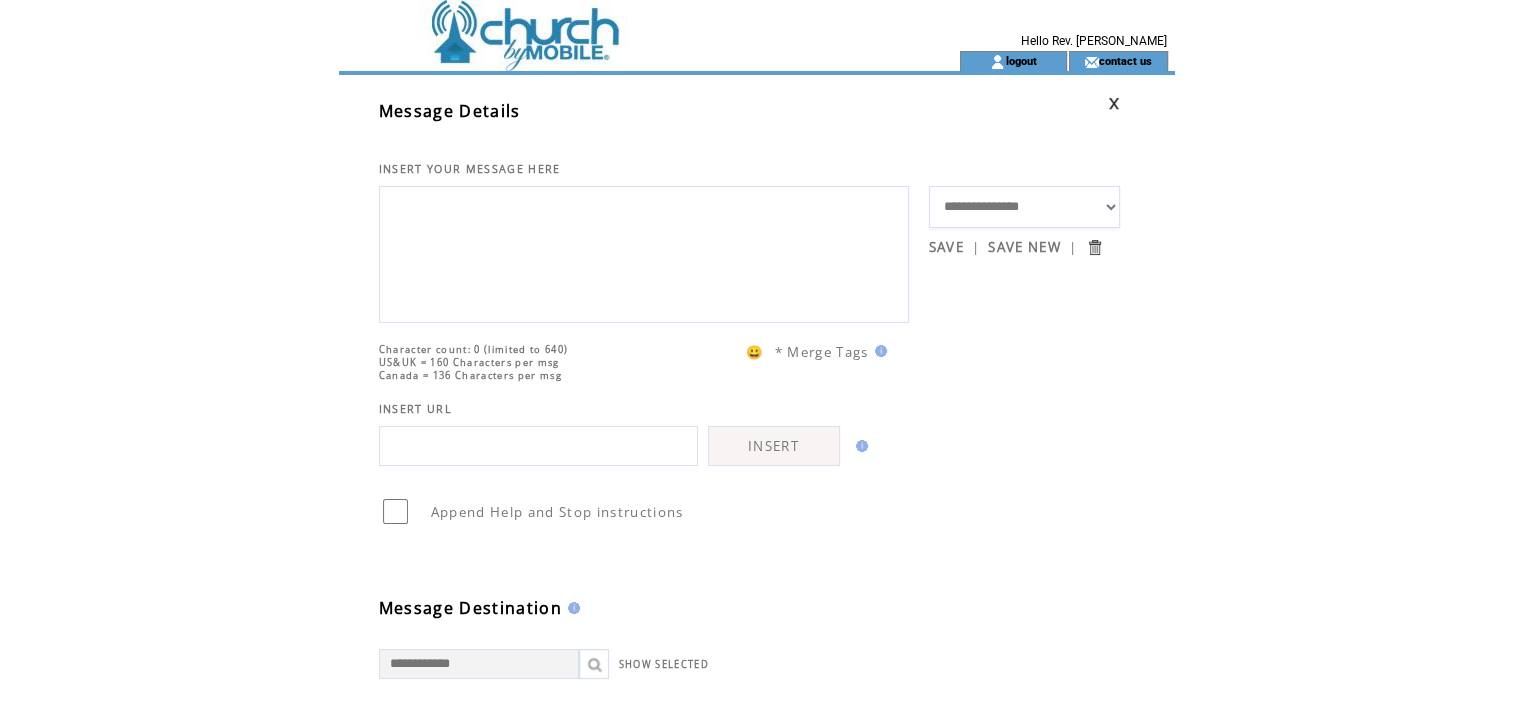 click at bounding box center (644, 252) 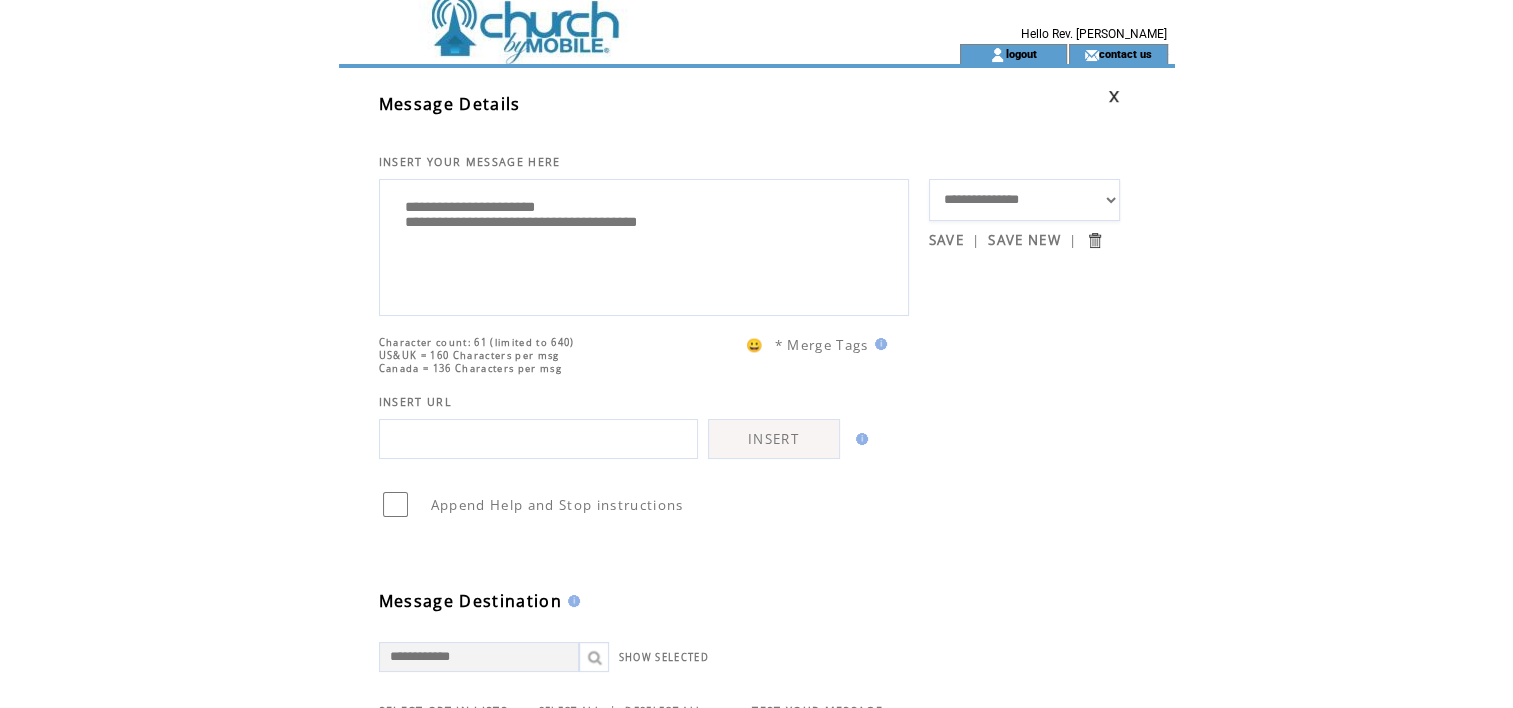 scroll, scrollTop: 0, scrollLeft: 0, axis: both 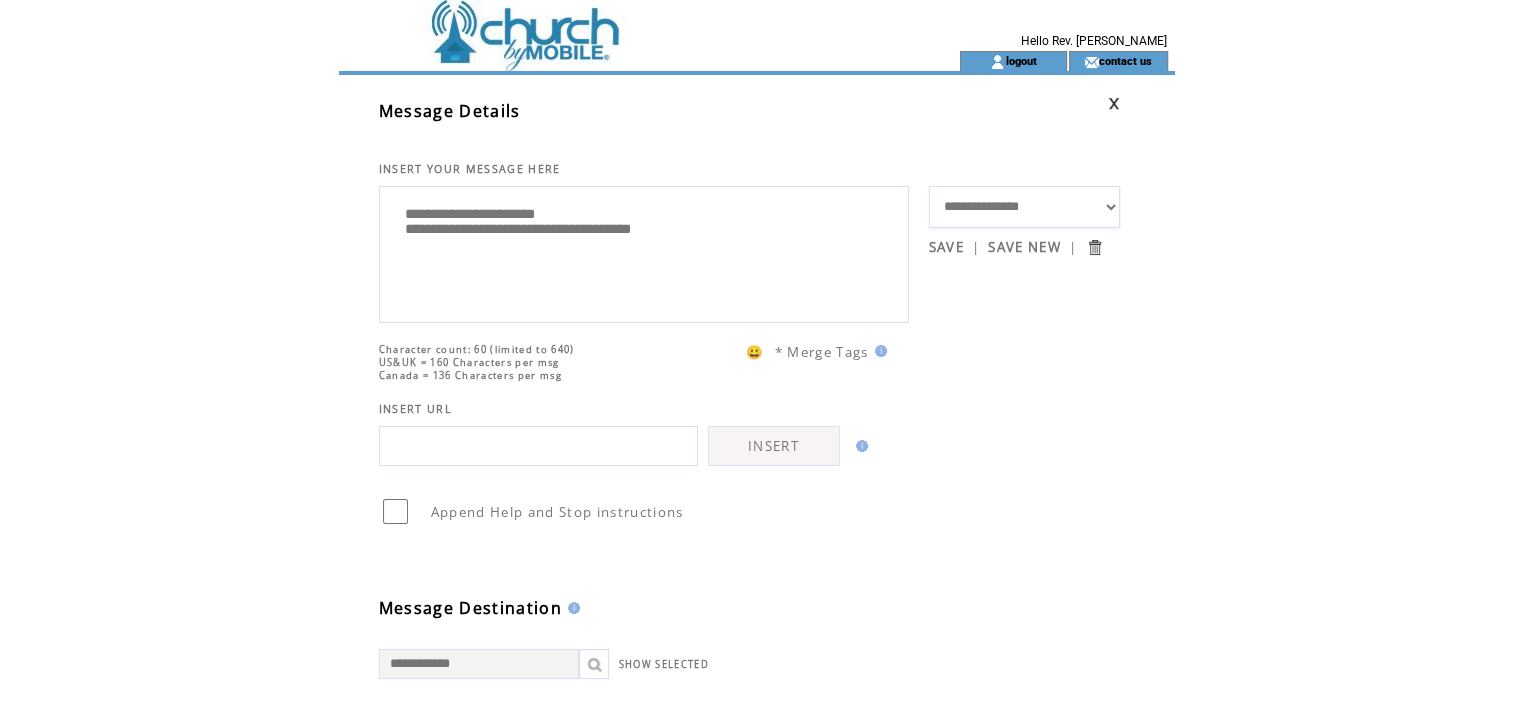 click on "**********" at bounding box center [644, 252] 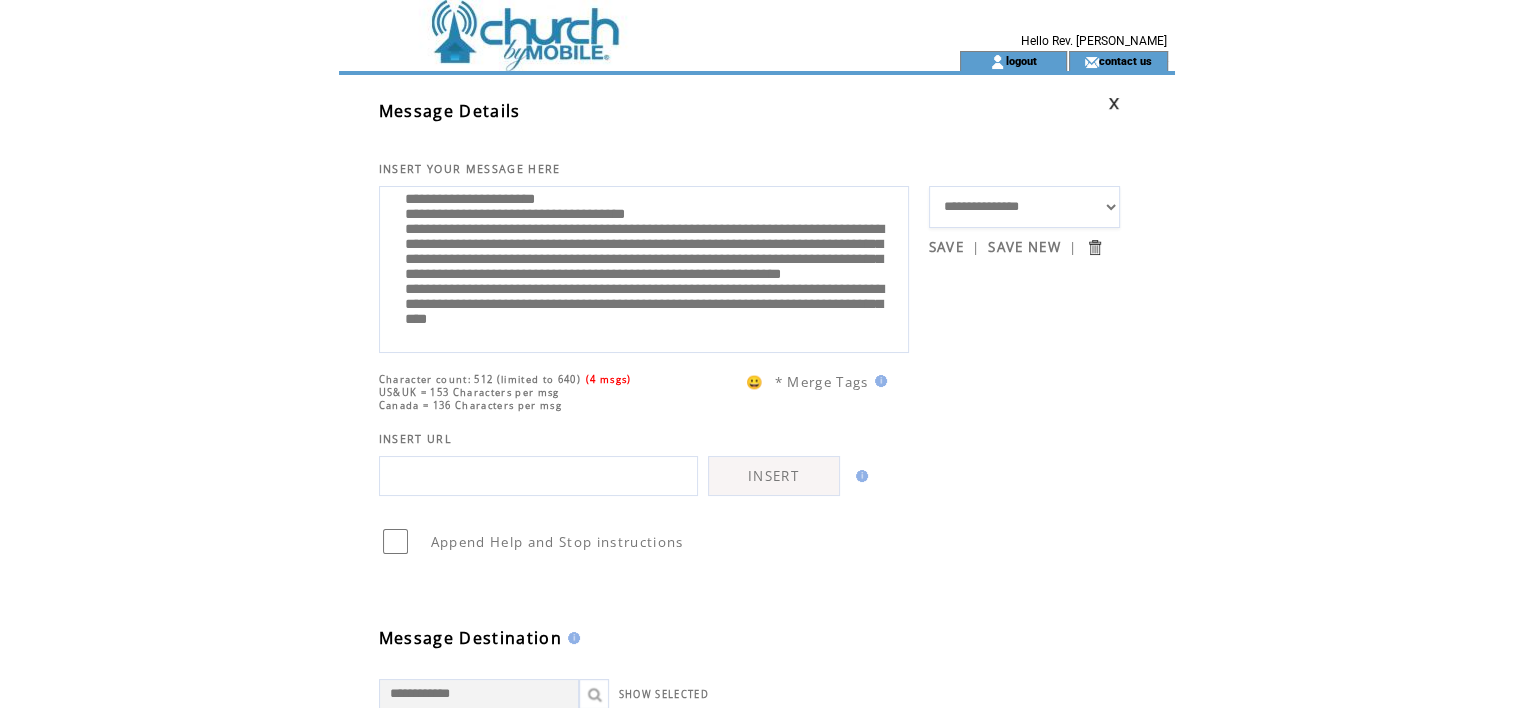 scroll, scrollTop: 105, scrollLeft: 0, axis: vertical 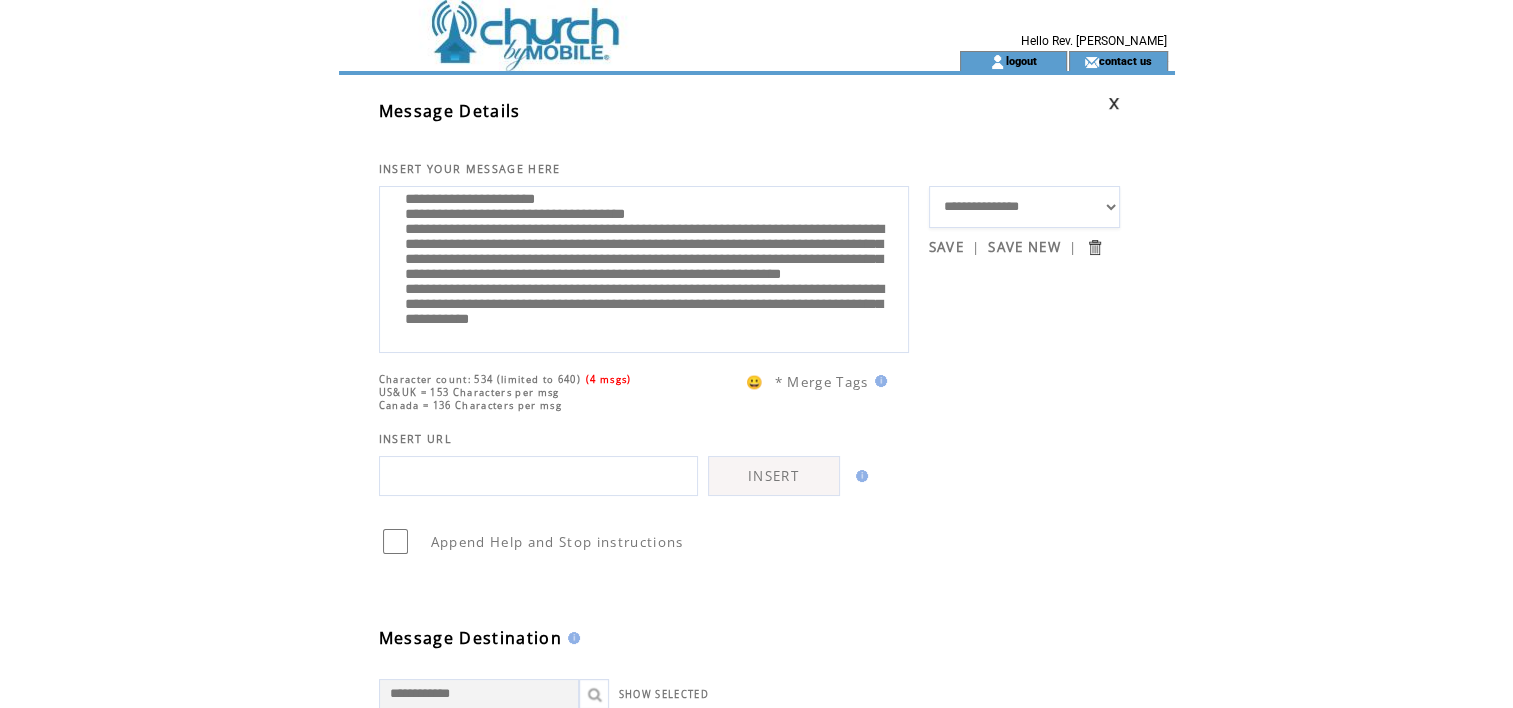 click on "**********" at bounding box center (644, 267) 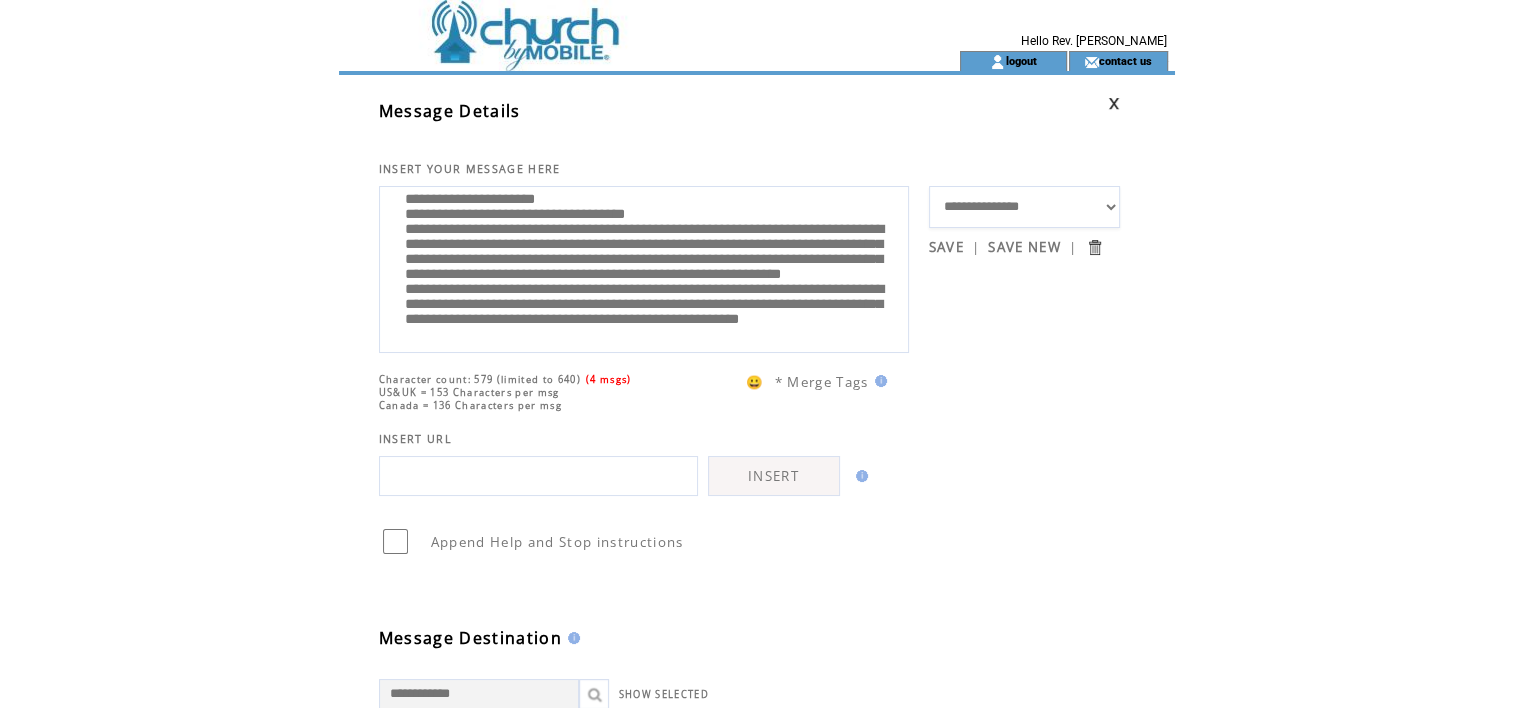 drag, startPoint x: 858, startPoint y: 336, endPoint x: 868, endPoint y: 345, distance: 13.453624 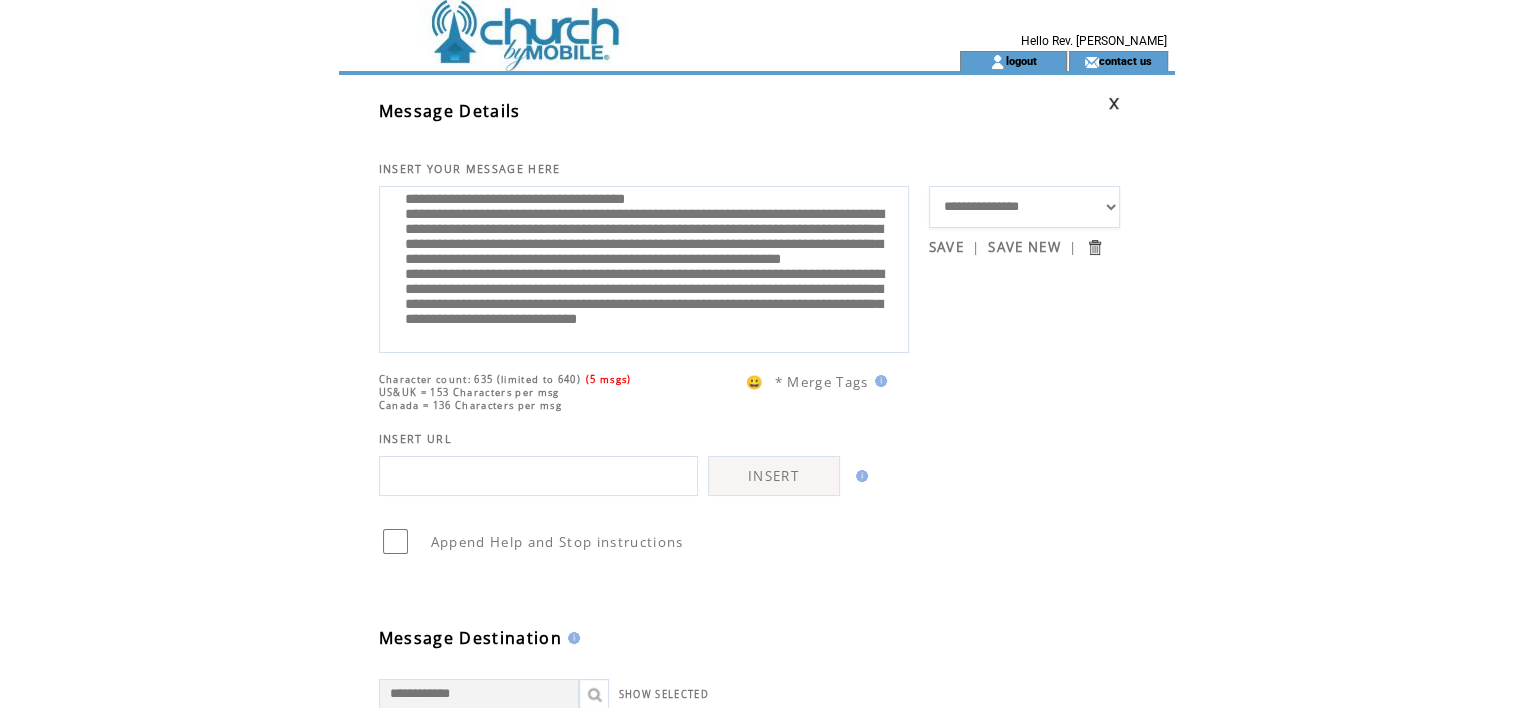 scroll, scrollTop: 140, scrollLeft: 0, axis: vertical 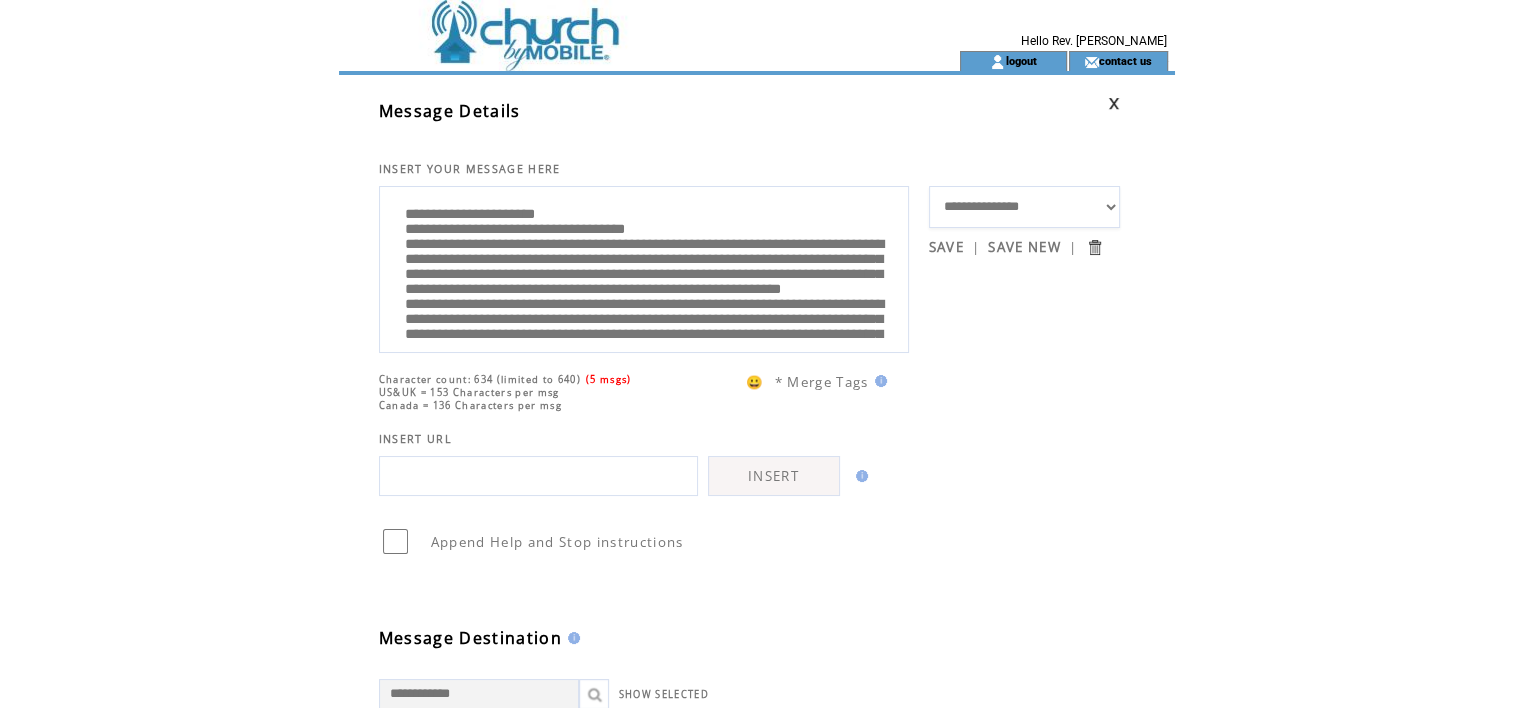 drag, startPoint x: 714, startPoint y: 242, endPoint x: 397, endPoint y: 236, distance: 317.05676 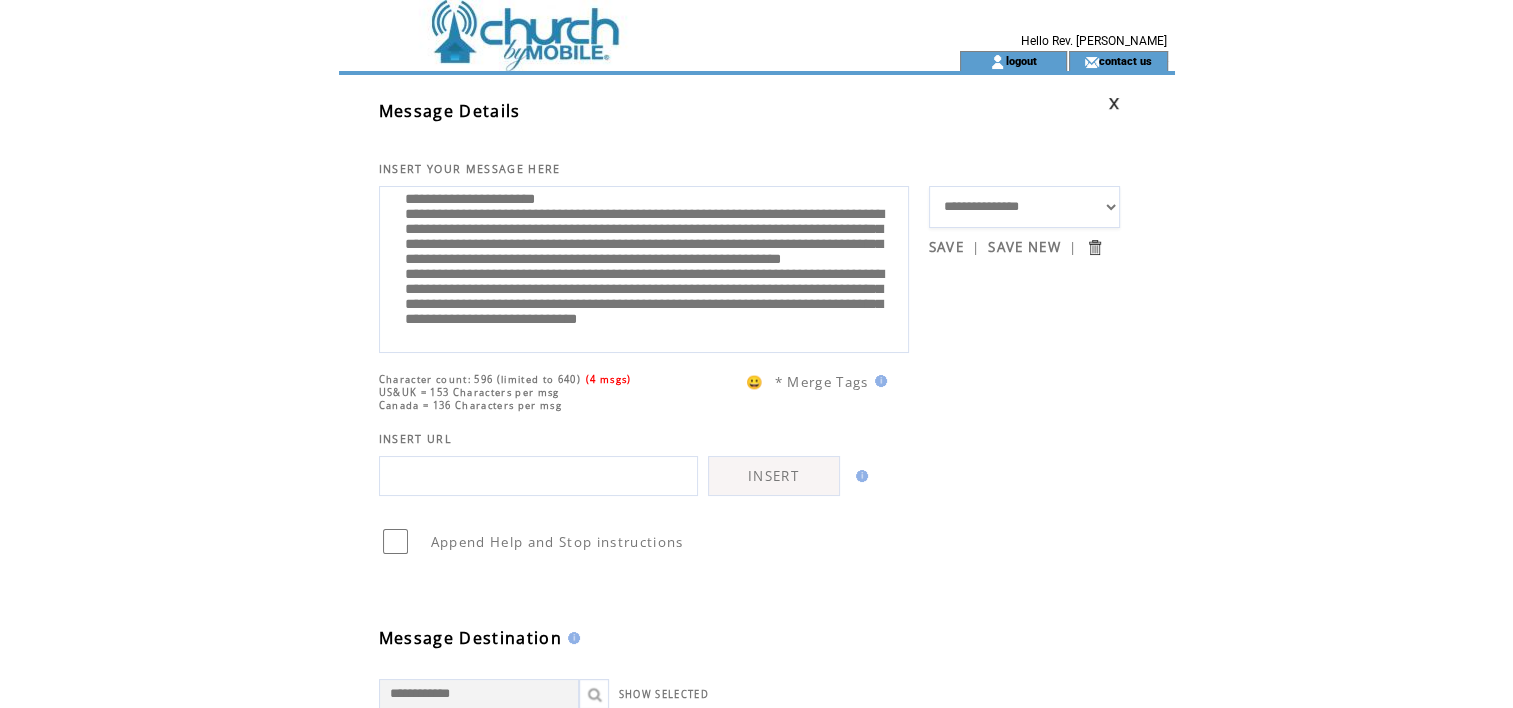 scroll, scrollTop: 120, scrollLeft: 0, axis: vertical 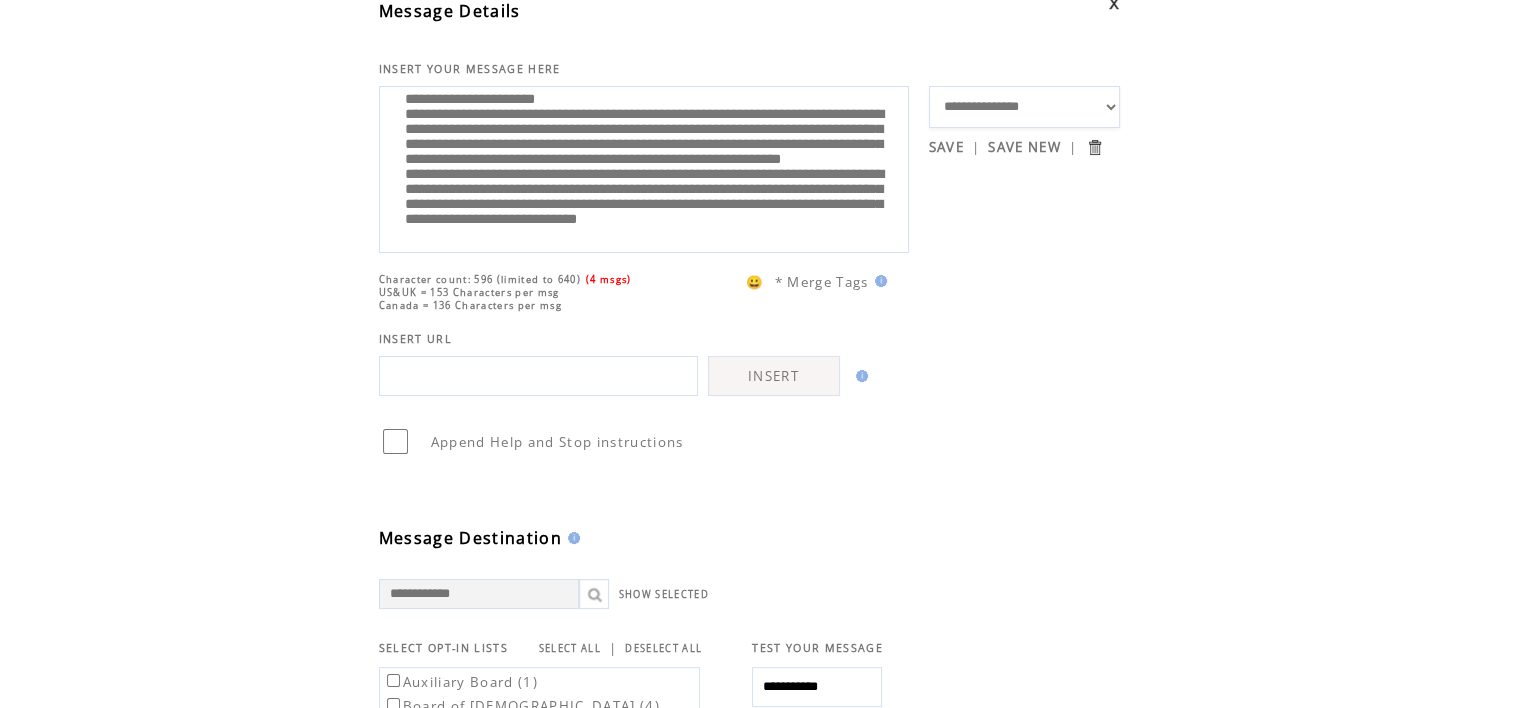 click on "**********" at bounding box center [644, 167] 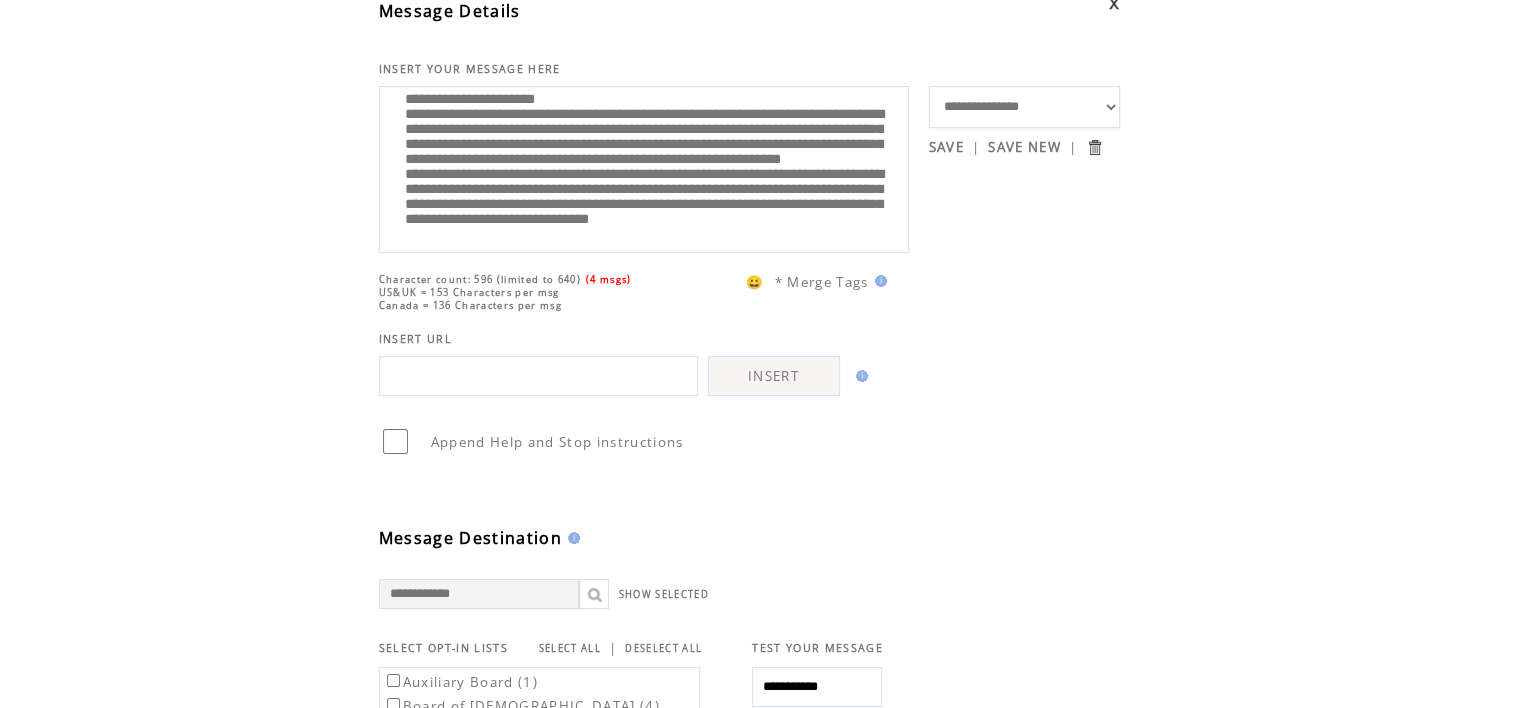 scroll, scrollTop: 125, scrollLeft: 0, axis: vertical 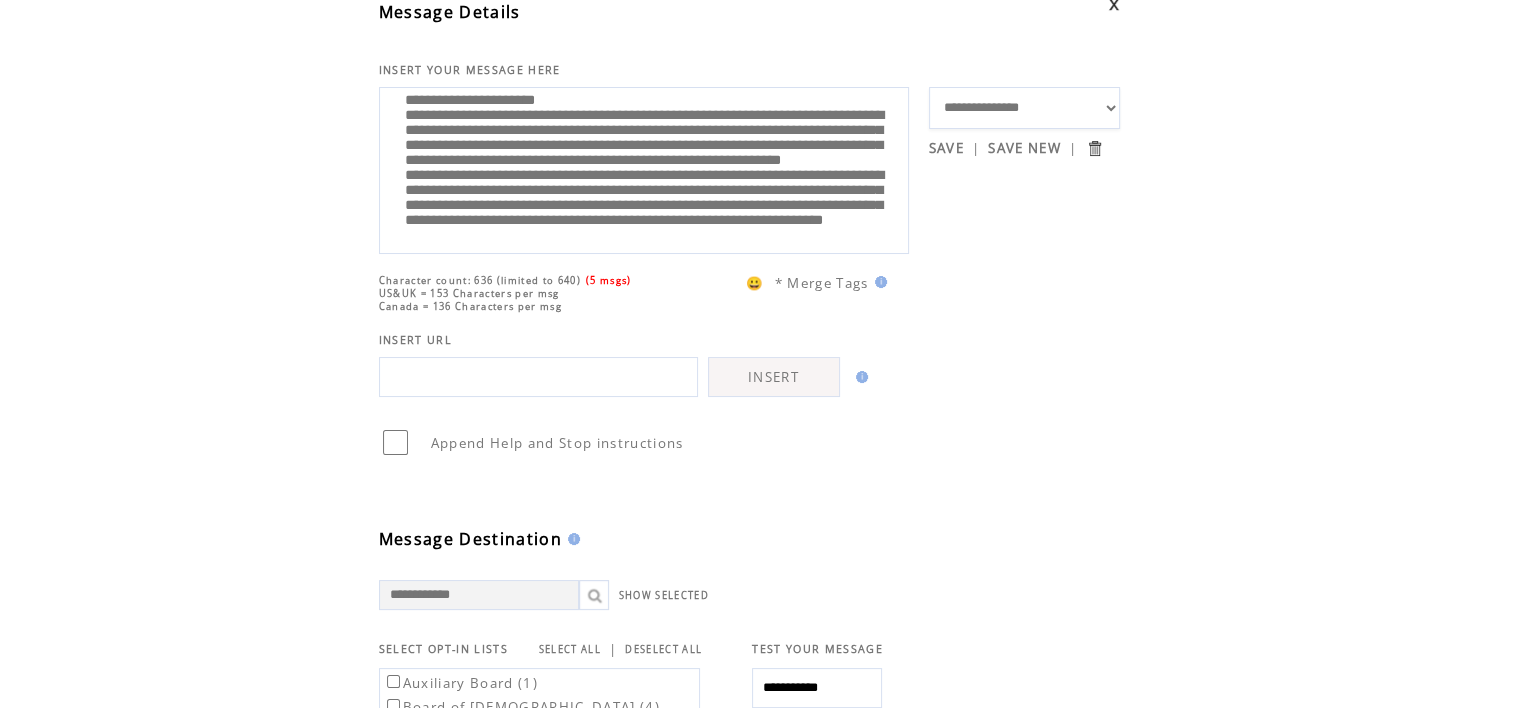 click on "😀" at bounding box center [755, 283] 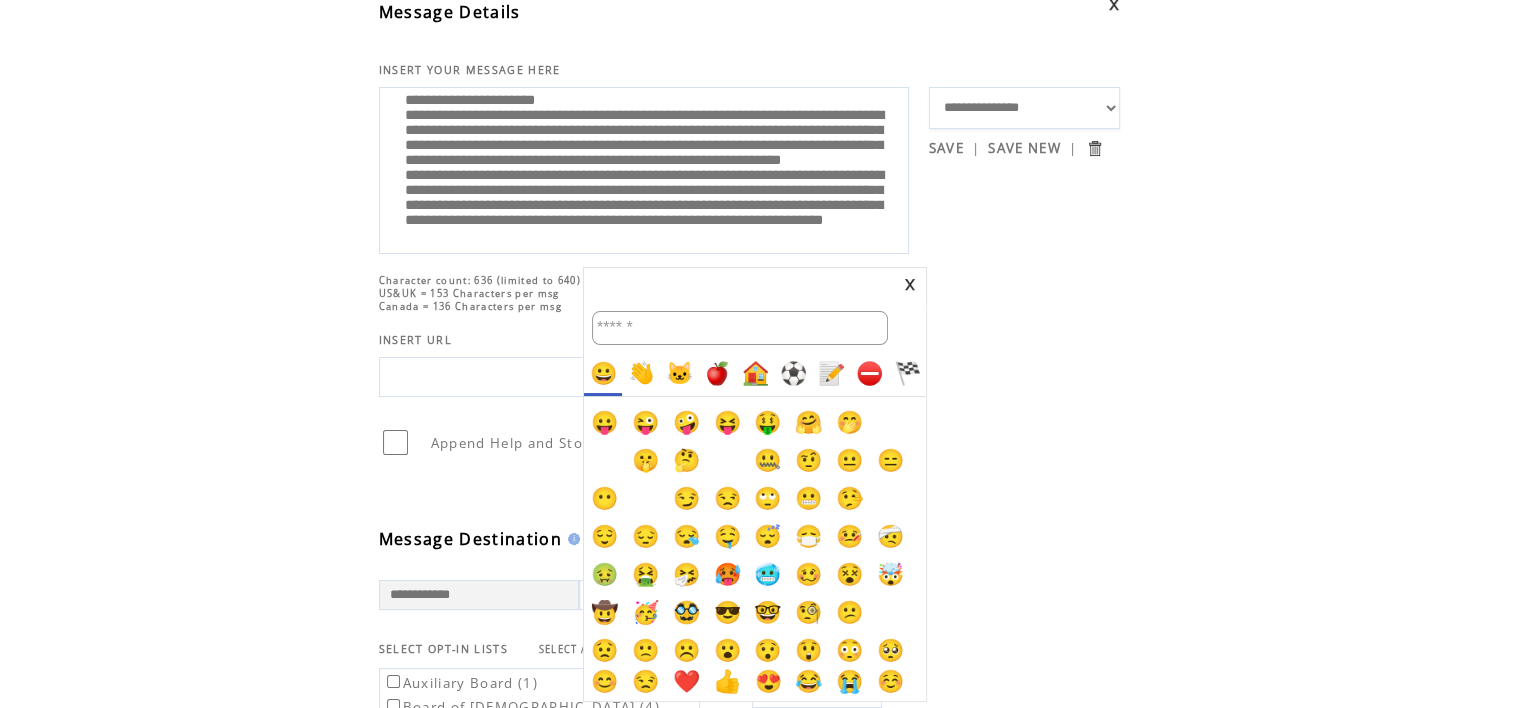 scroll, scrollTop: 121, scrollLeft: 0, axis: vertical 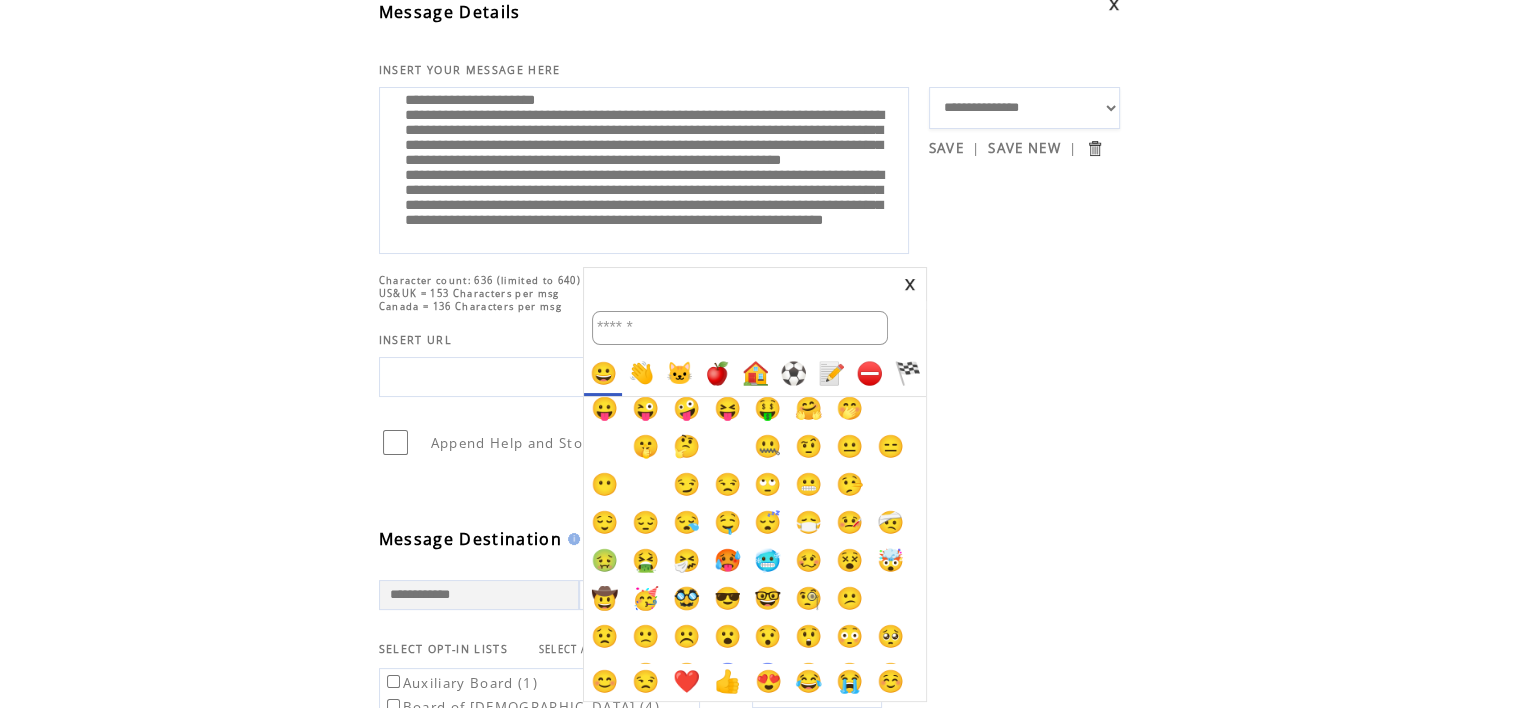 click on "❤️" at bounding box center [686, 682] 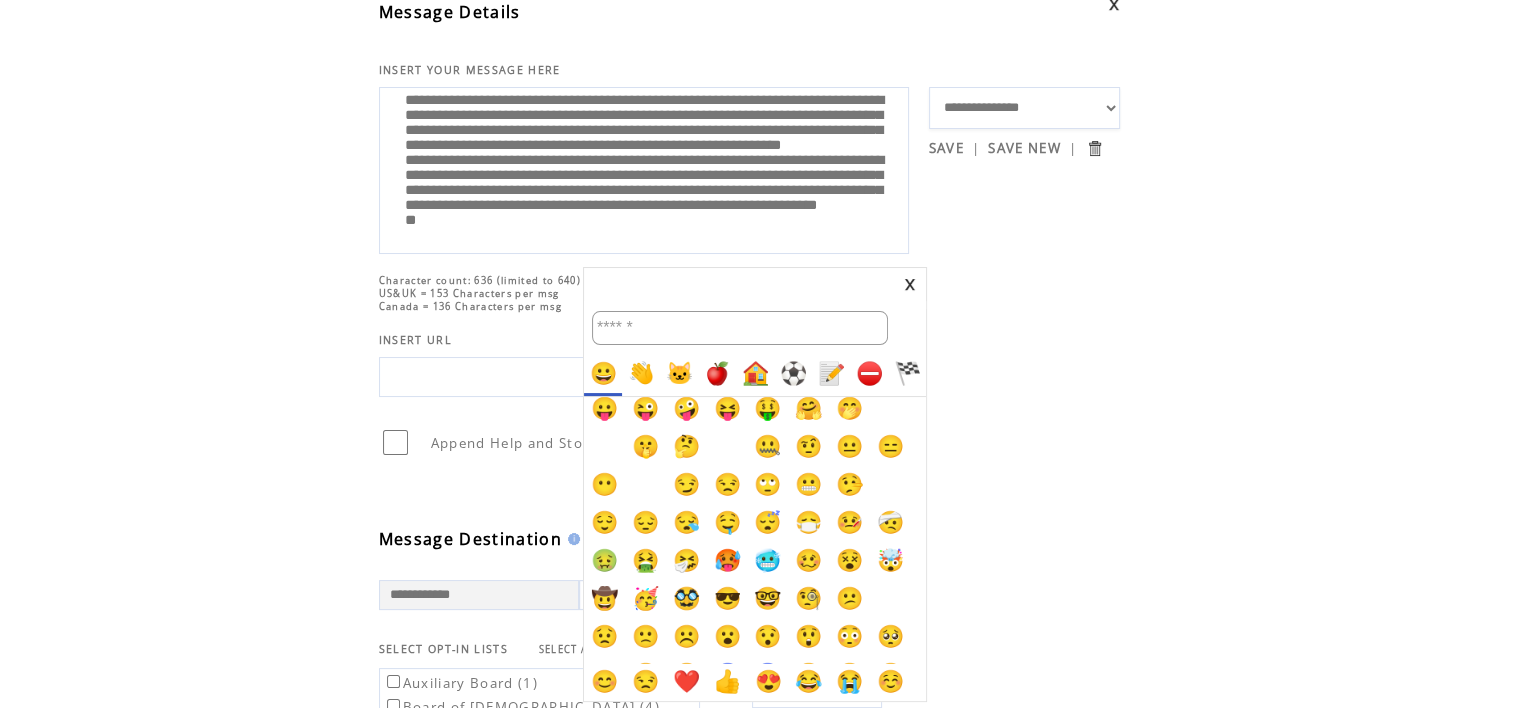 click on "❤️" at bounding box center [686, 682] 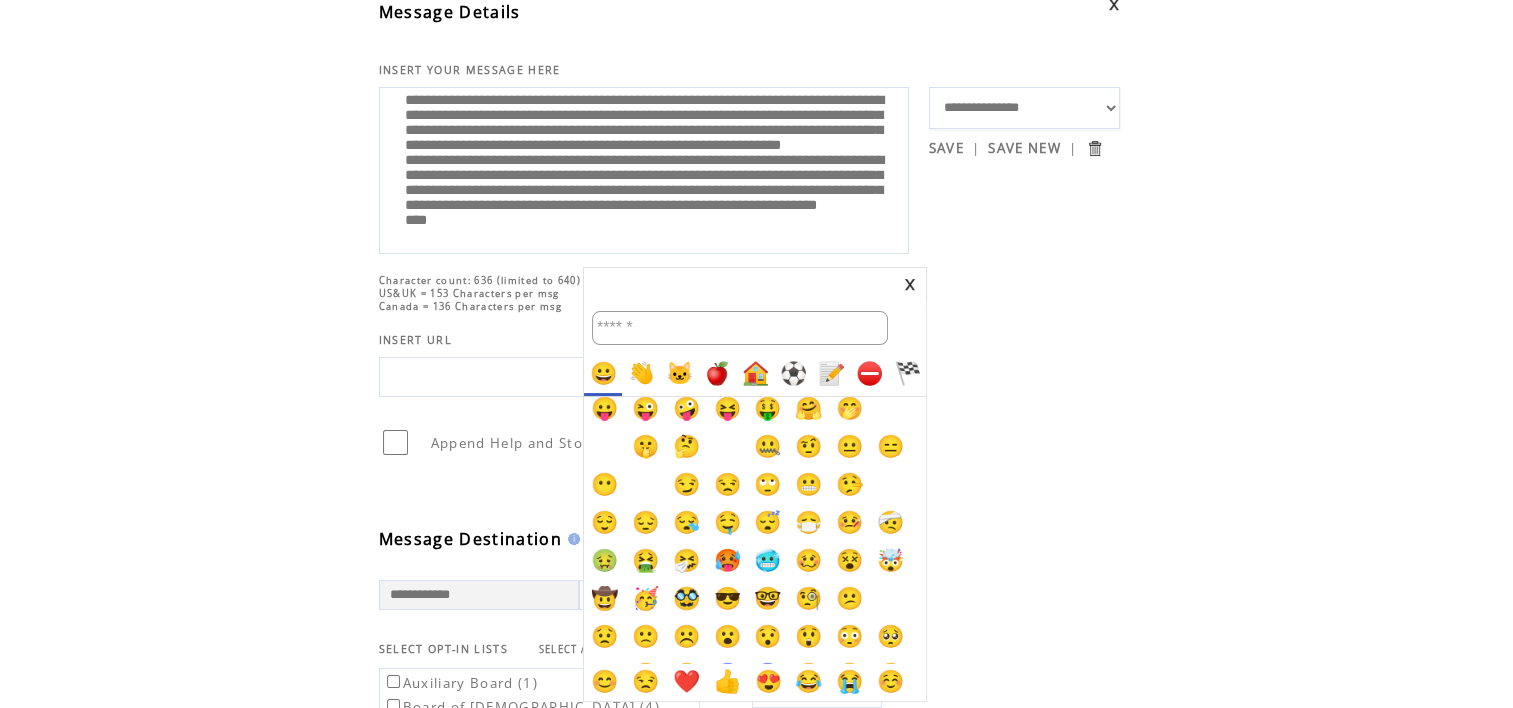 click on "❤️" at bounding box center (686, 682) 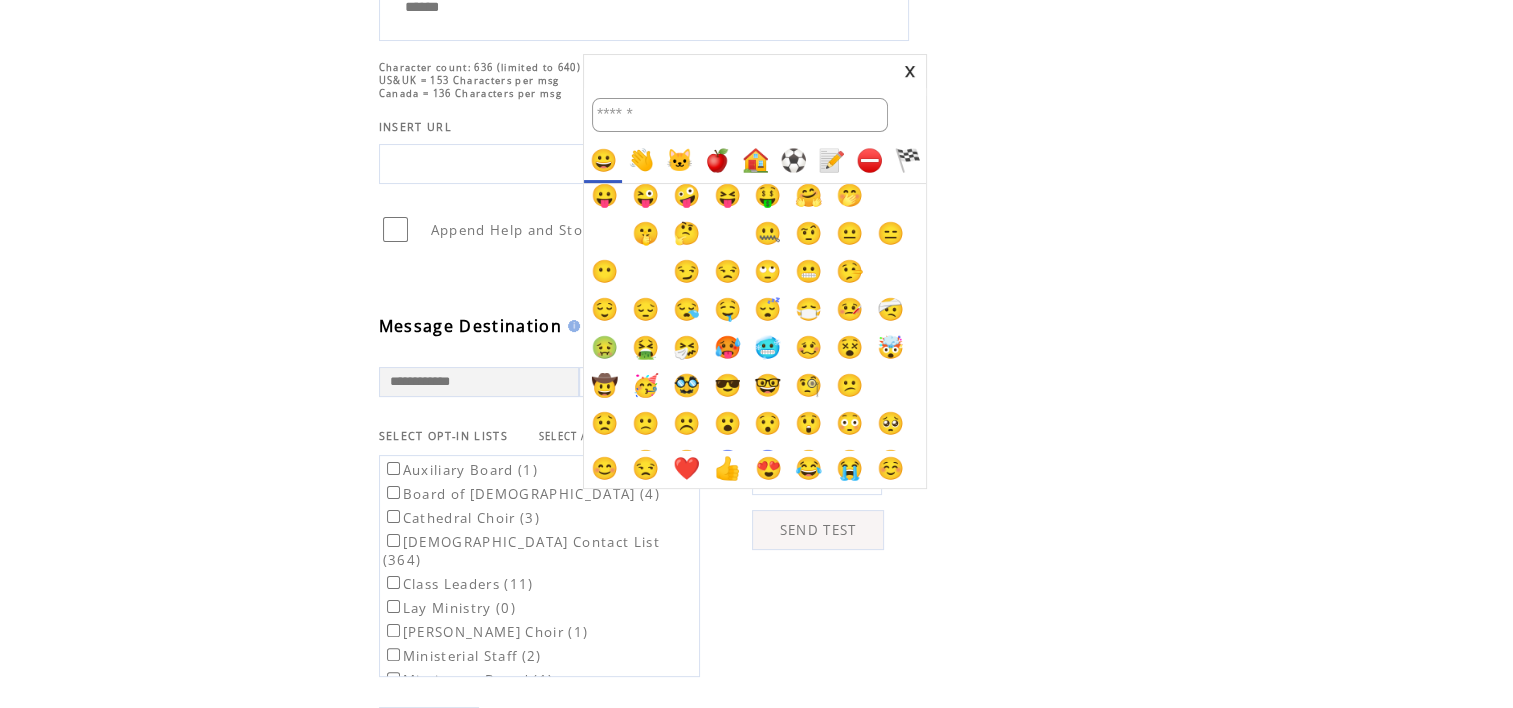 scroll, scrollTop: 324, scrollLeft: 0, axis: vertical 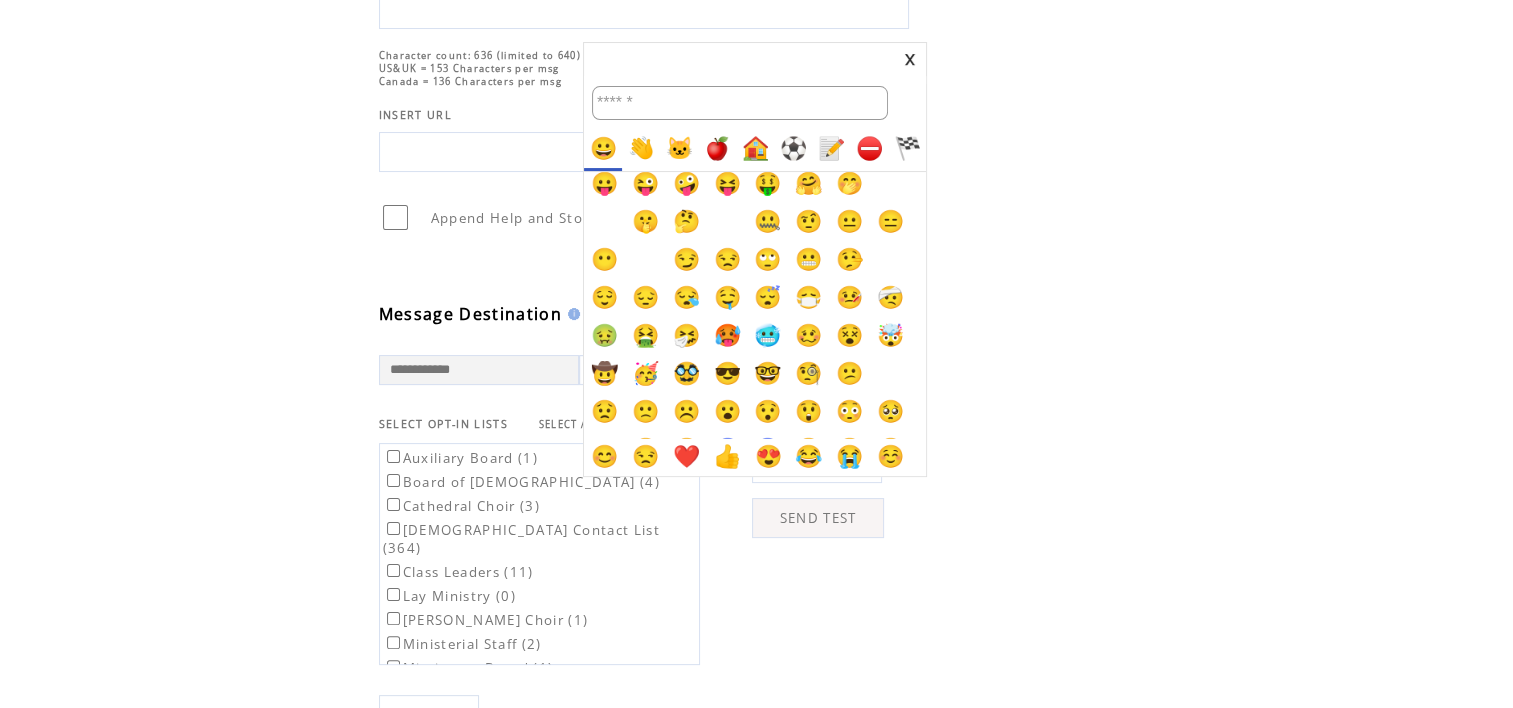 click at bounding box center [910, 59] 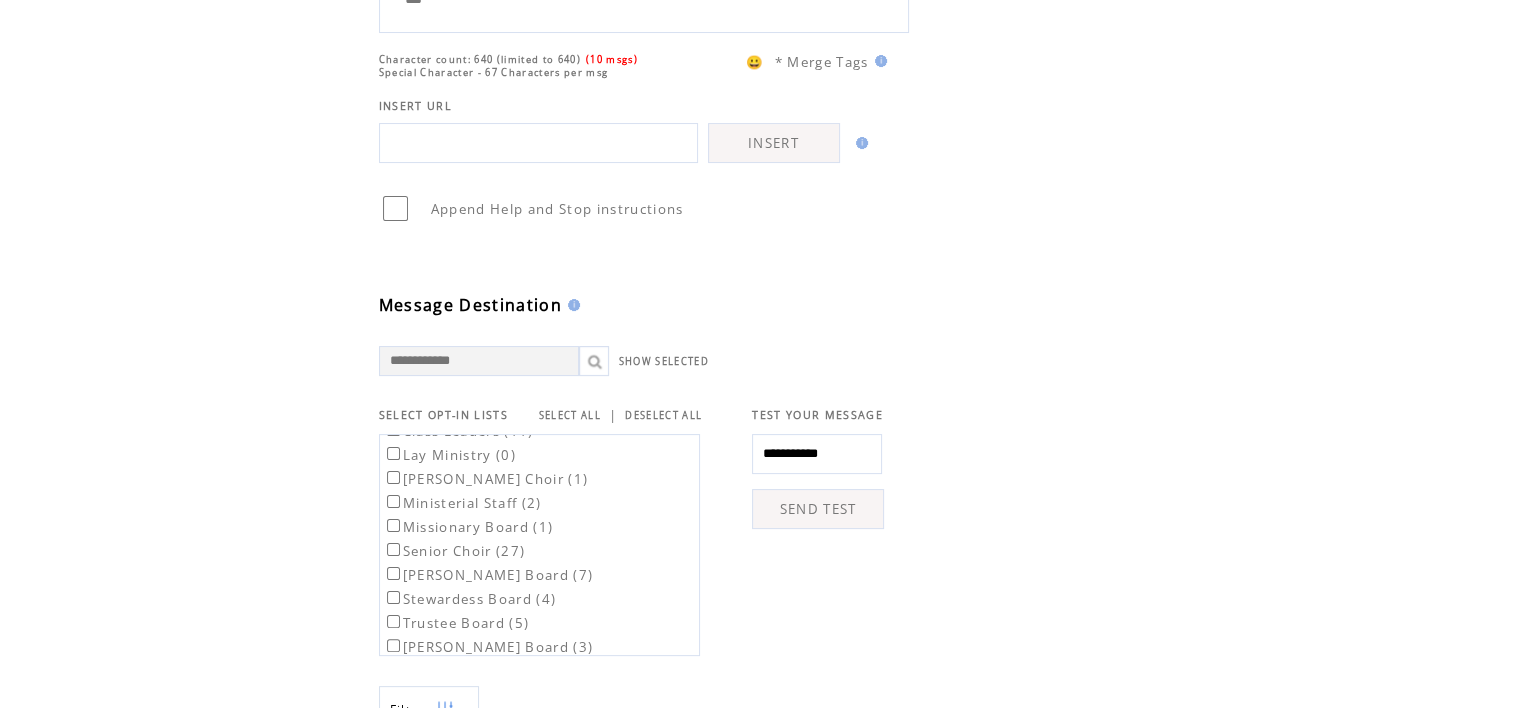 scroll, scrollTop: 136, scrollLeft: 0, axis: vertical 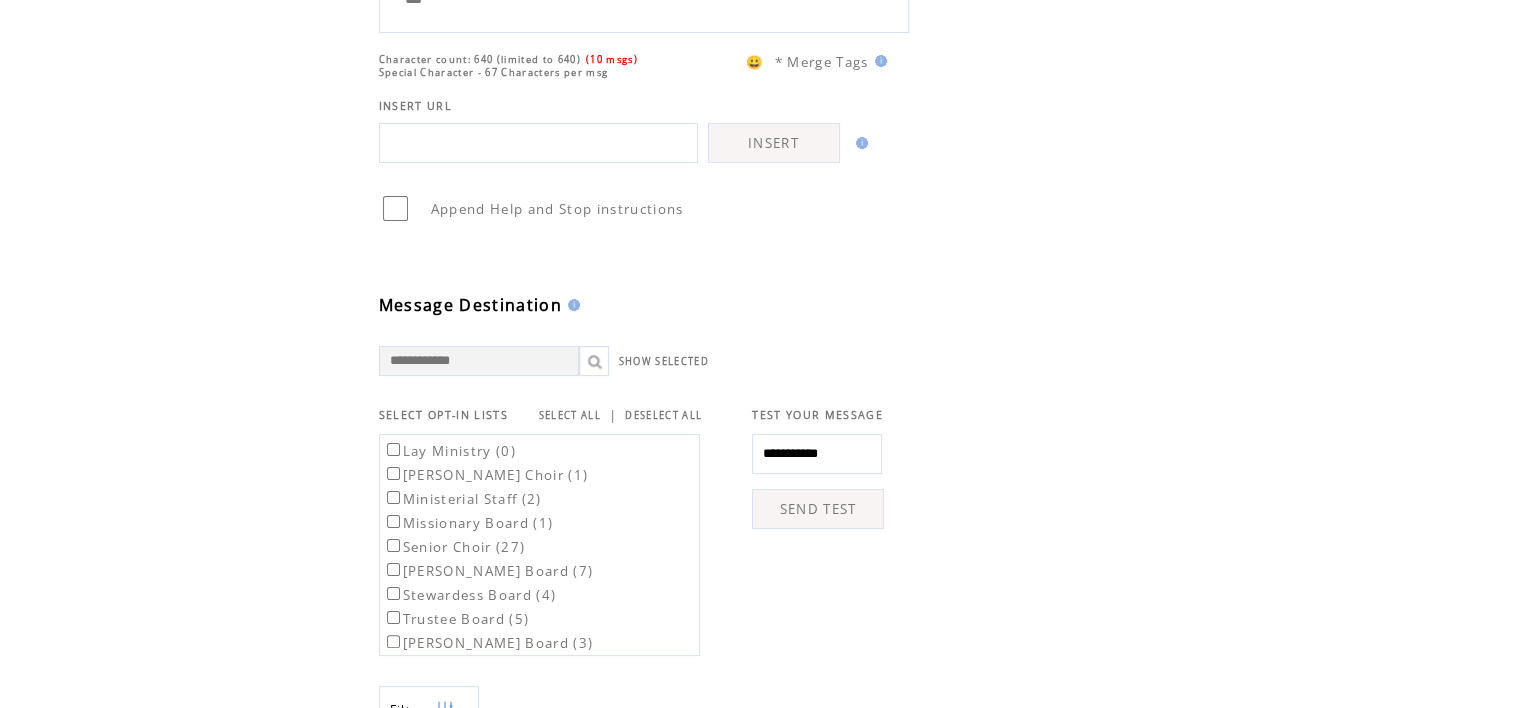 click on "Young Adults  (21)" at bounding box center (457, 667) 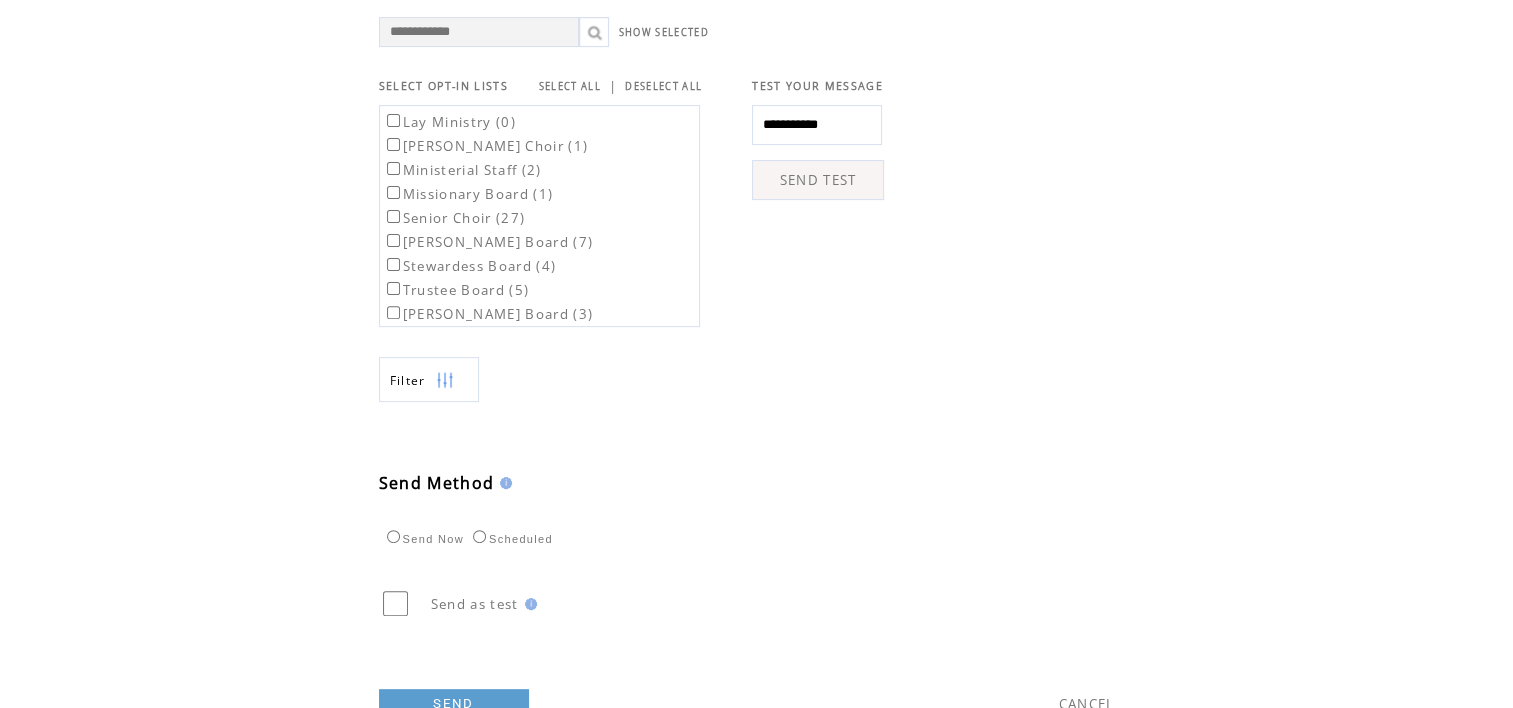 scroll, scrollTop: 716, scrollLeft: 0, axis: vertical 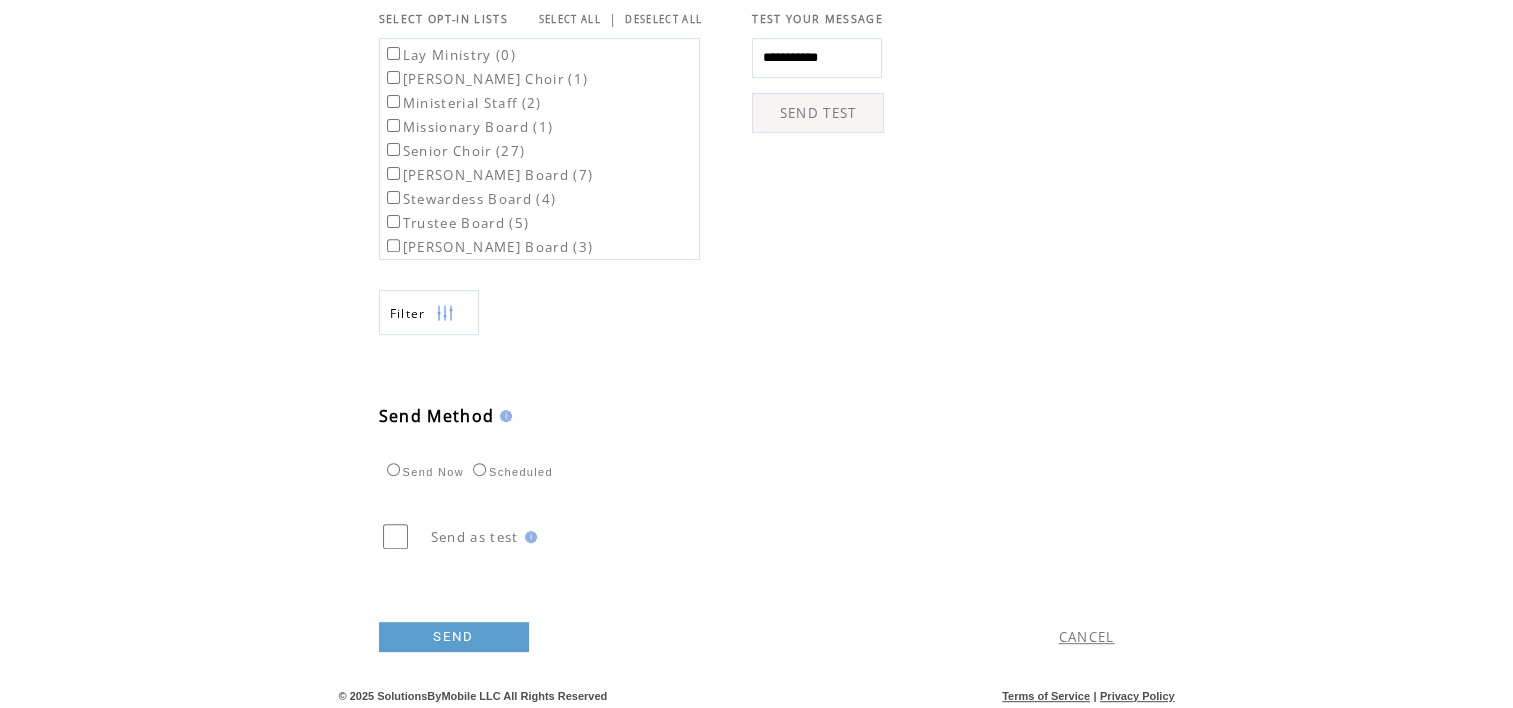 click on "SEND" at bounding box center (454, 637) 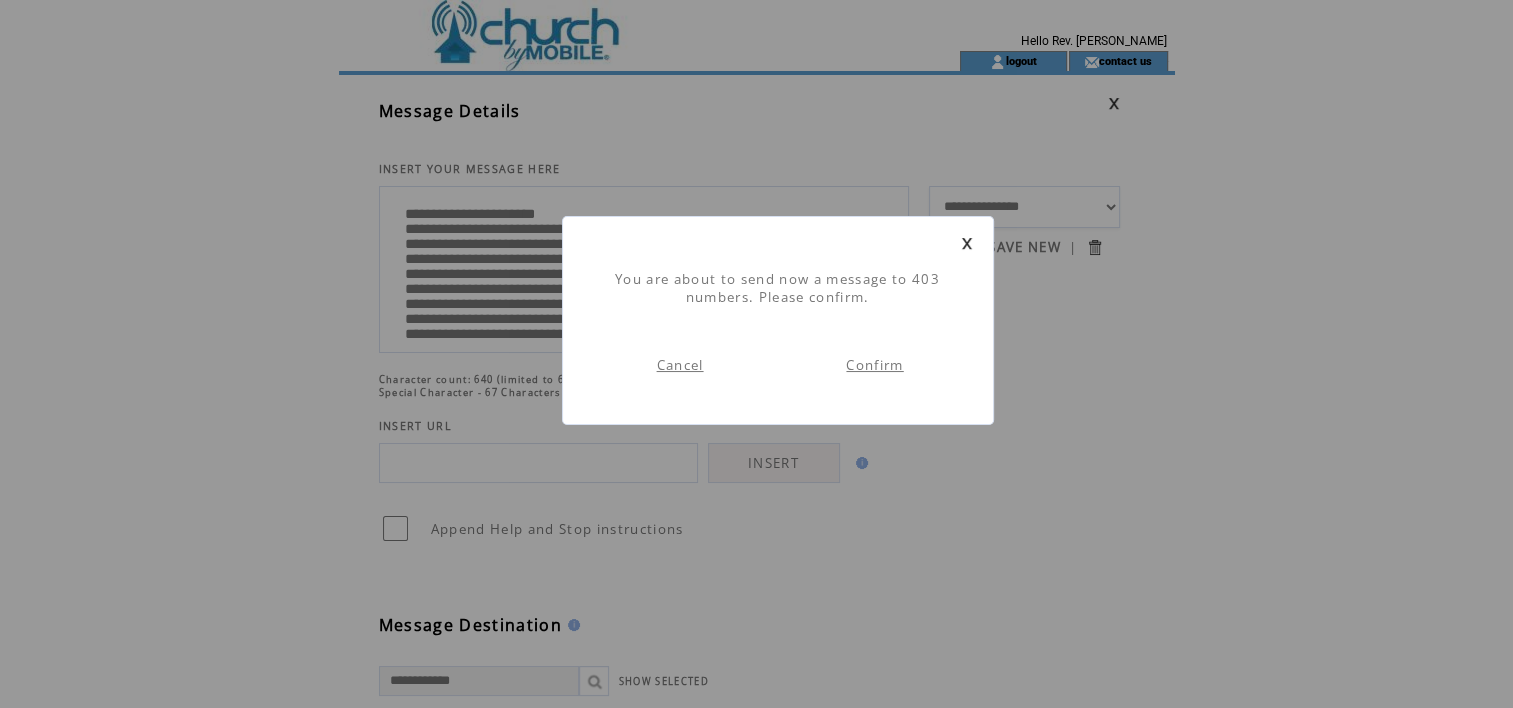 scroll, scrollTop: 0, scrollLeft: 0, axis: both 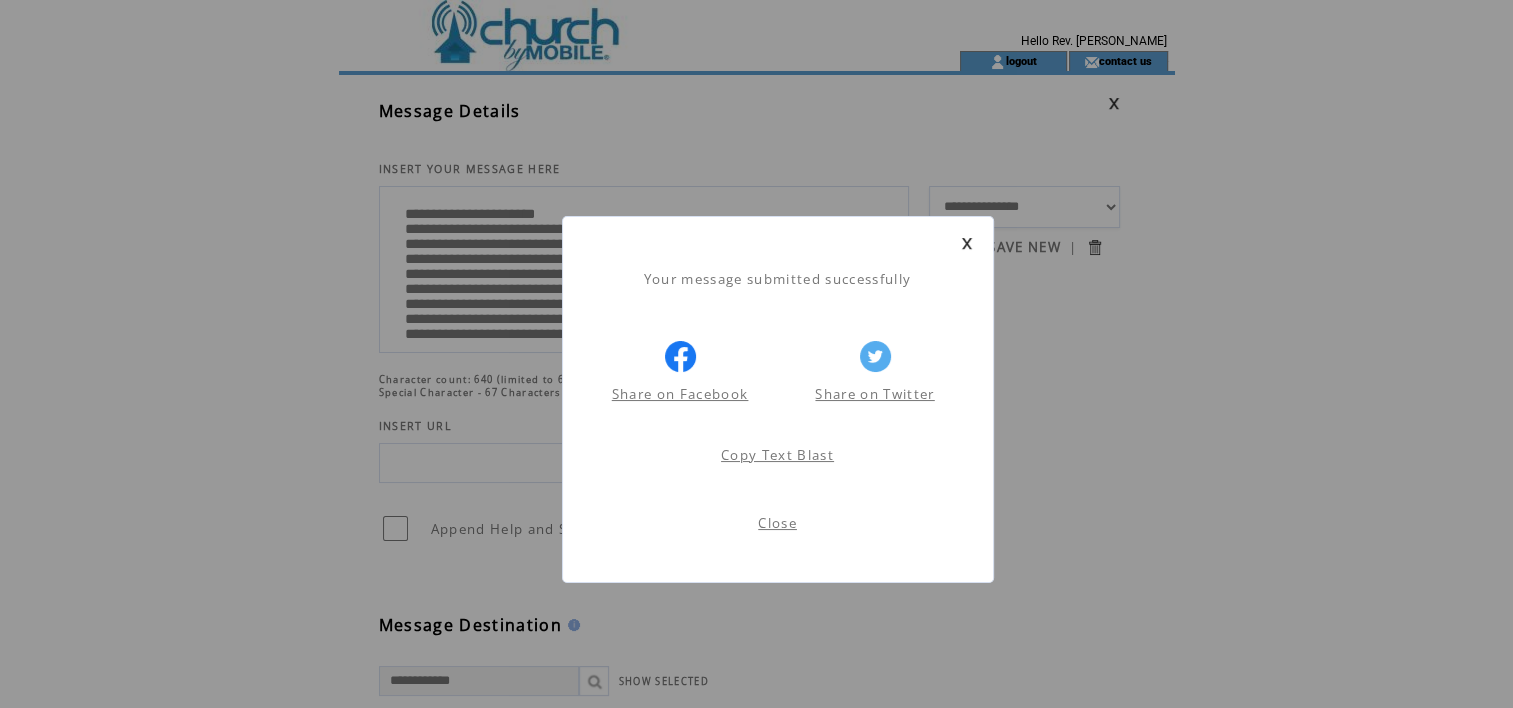 click on "Close" at bounding box center (777, 523) 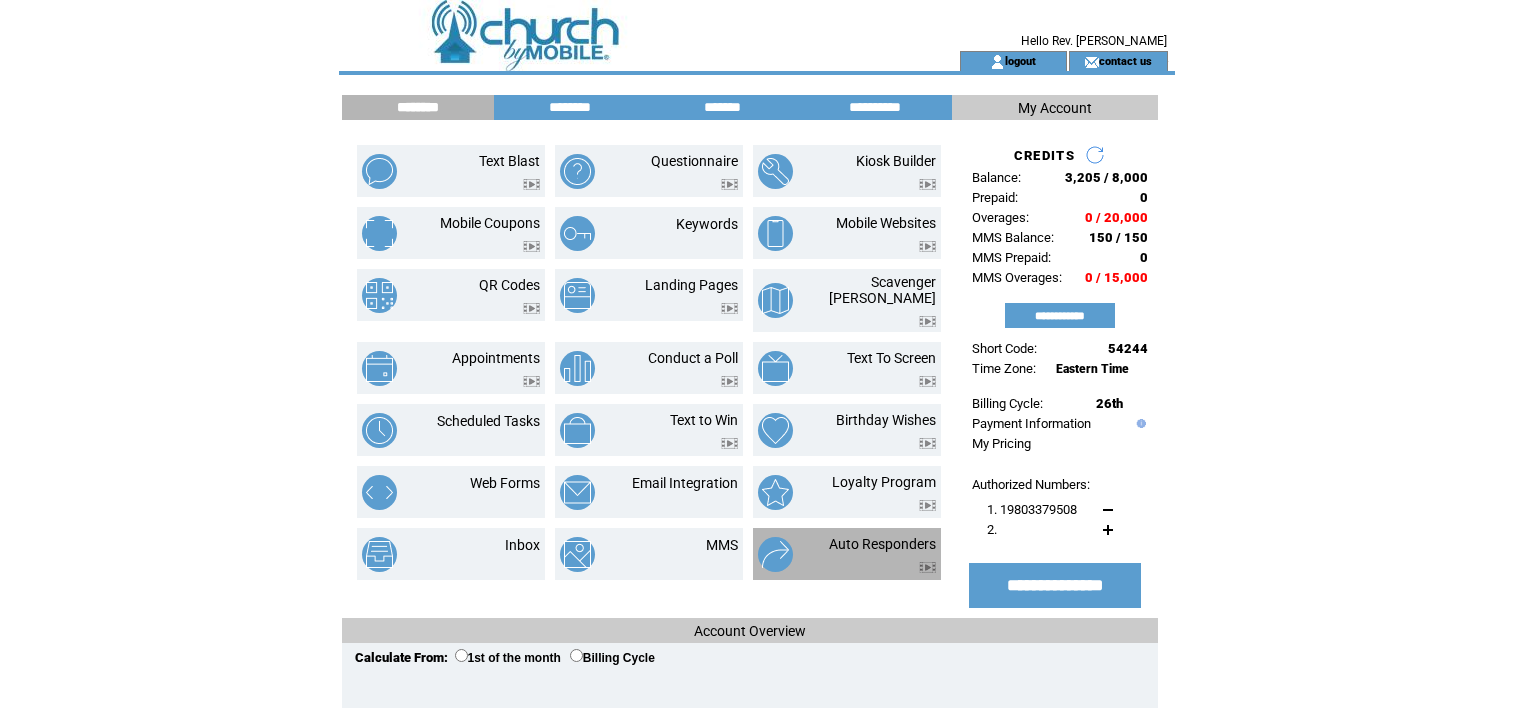 scroll, scrollTop: 0, scrollLeft: 0, axis: both 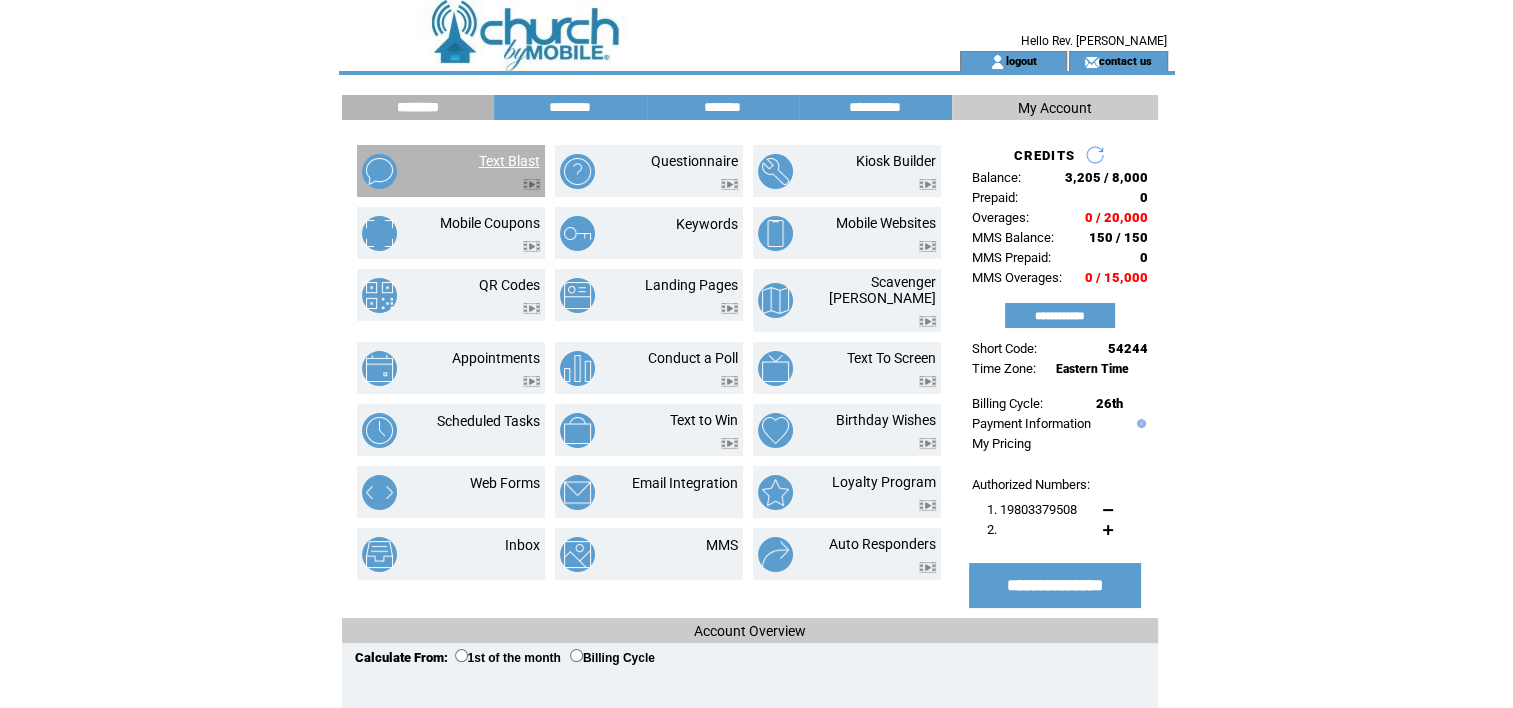 click on "Text Blast" at bounding box center [509, 161] 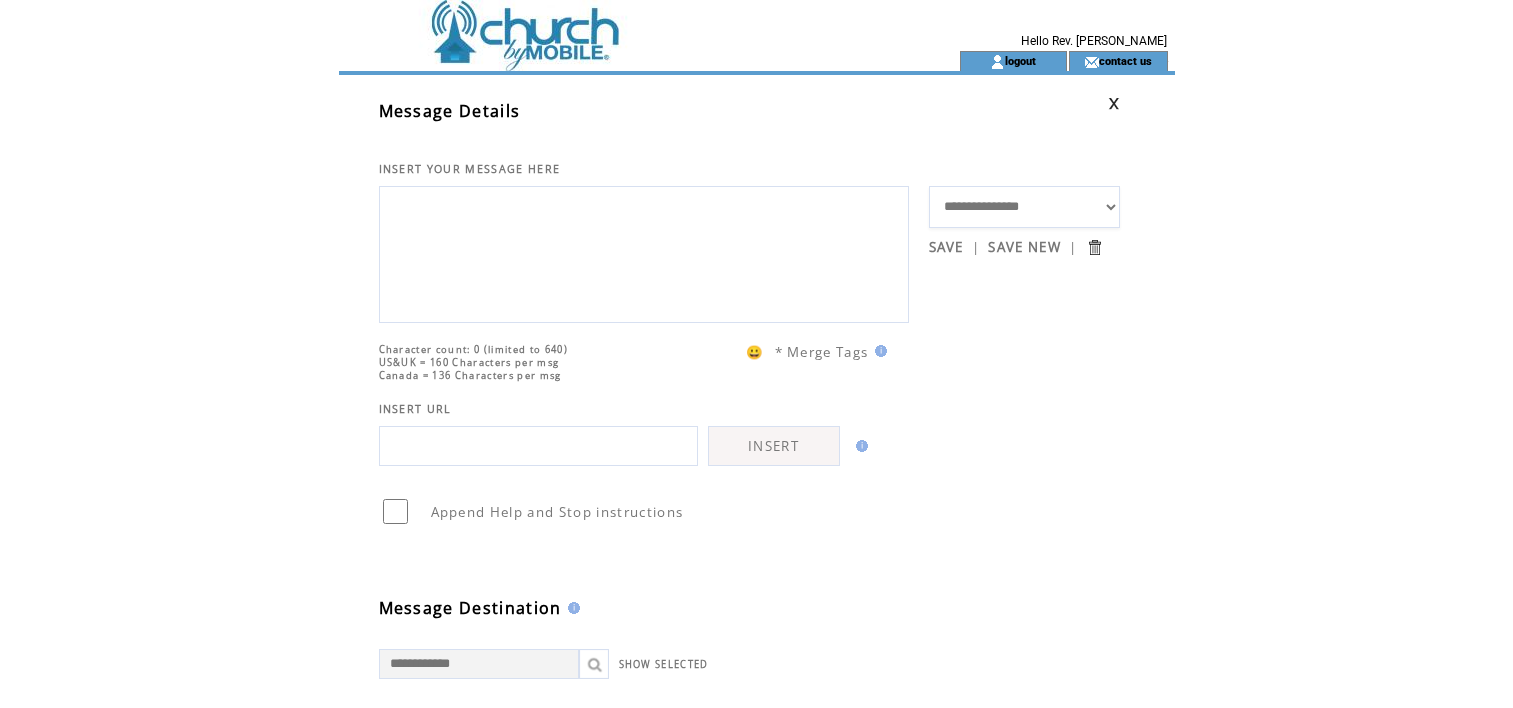 scroll, scrollTop: 0, scrollLeft: 0, axis: both 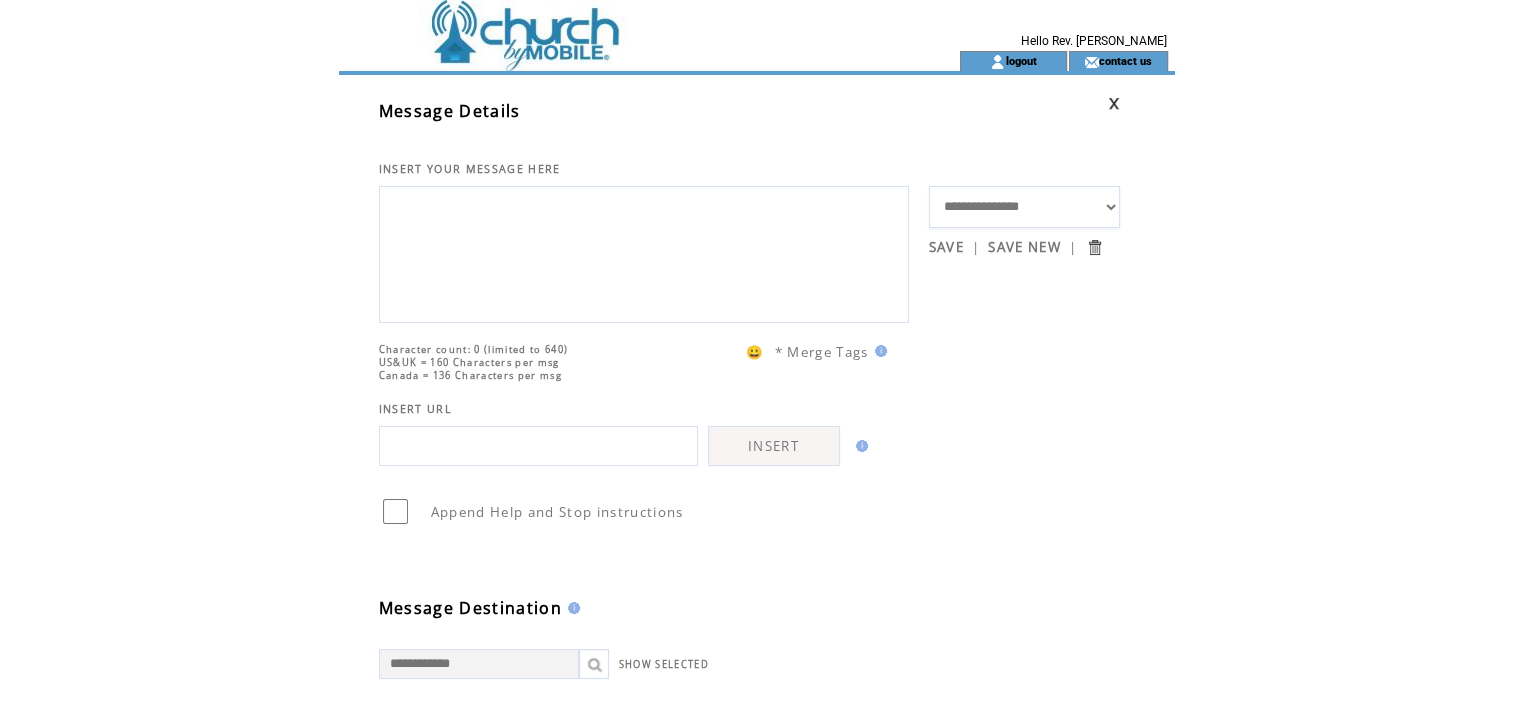 click at bounding box center (644, 252) 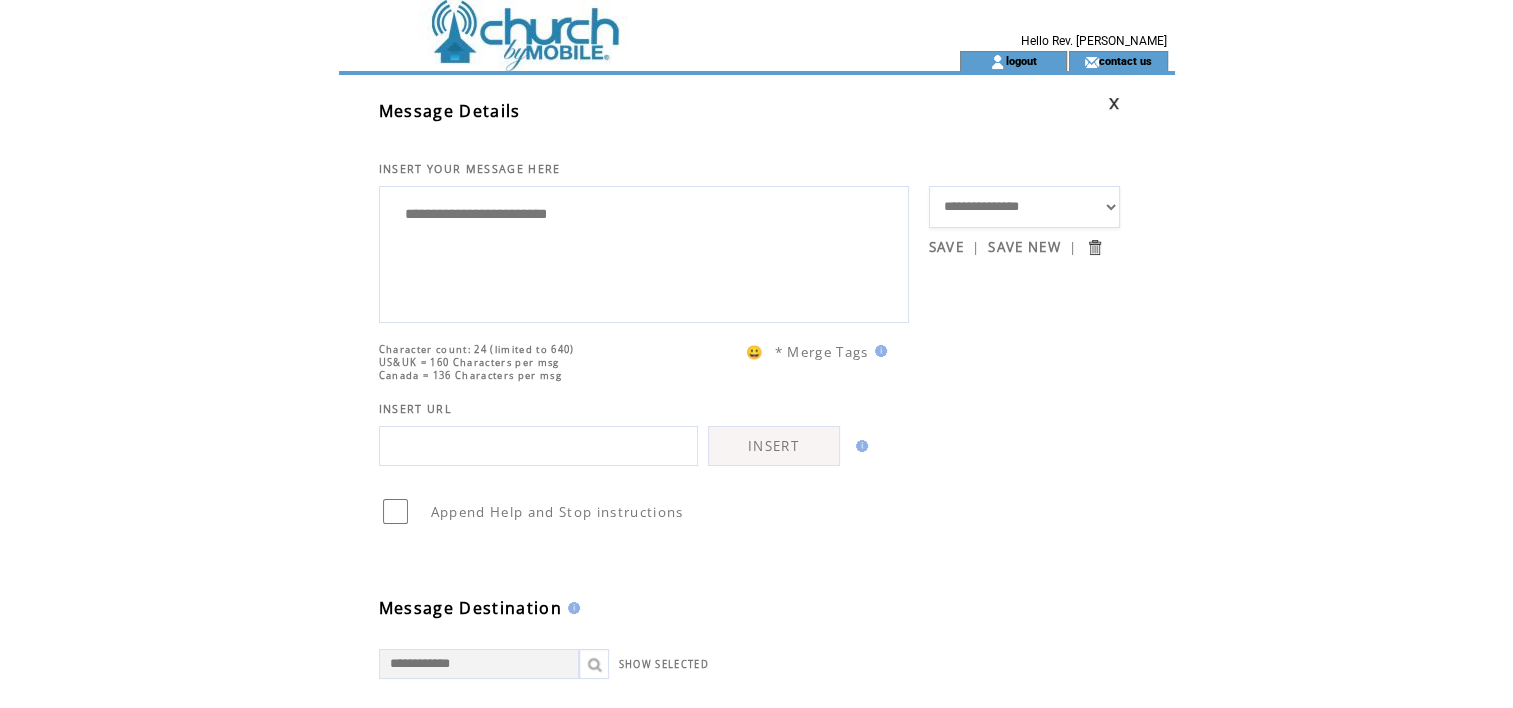 scroll, scrollTop: 8, scrollLeft: 0, axis: vertical 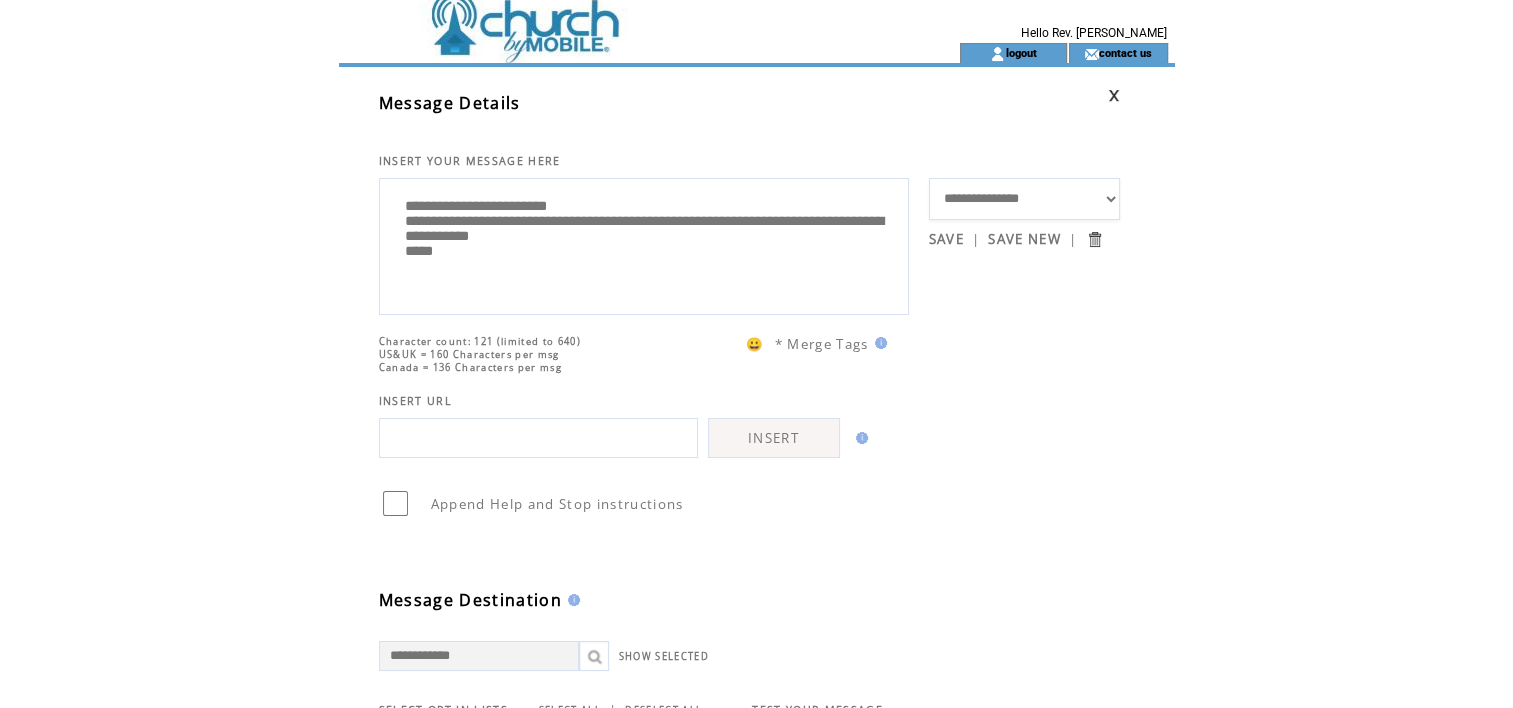 click on "**********" at bounding box center [644, 244] 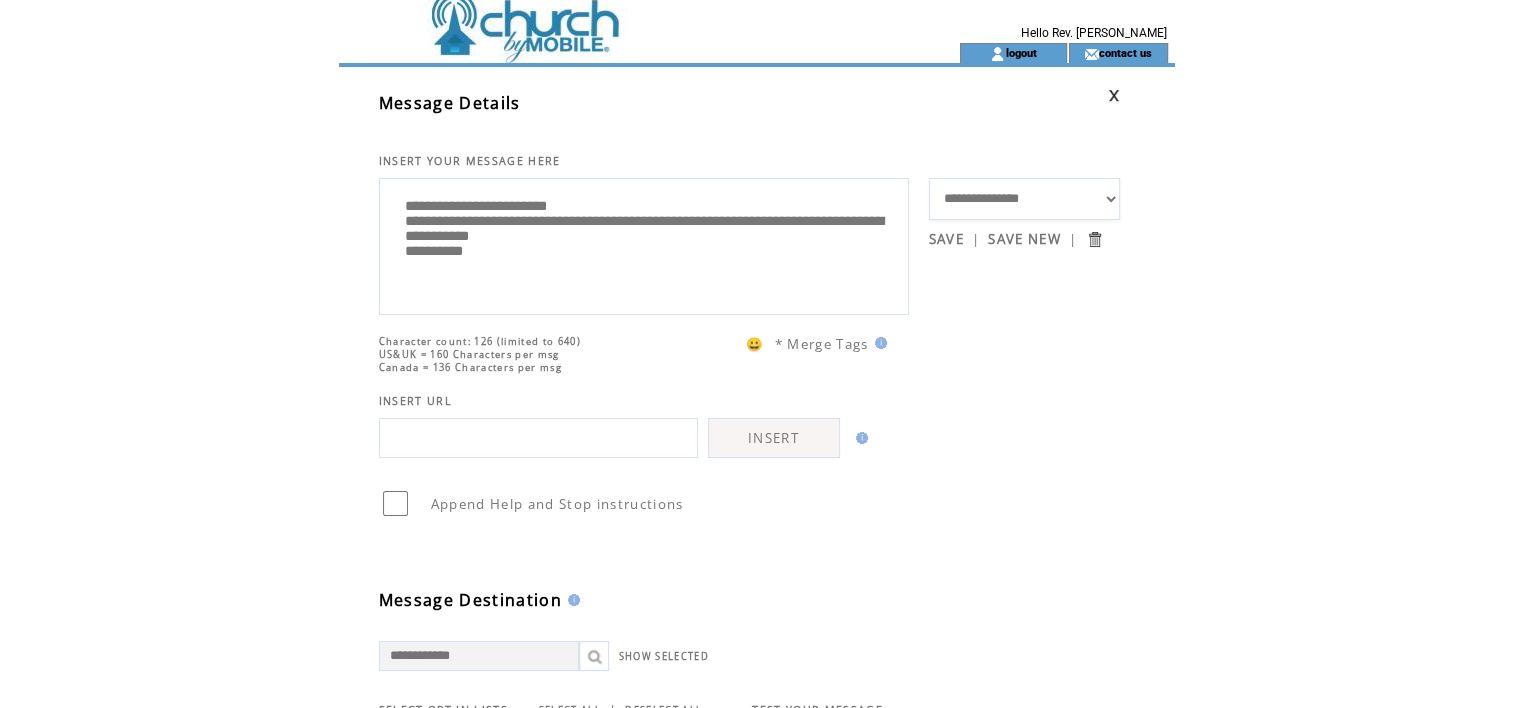 click on "INSERT YOUR MESSAGE HERE" at bounding box center (654, 141) 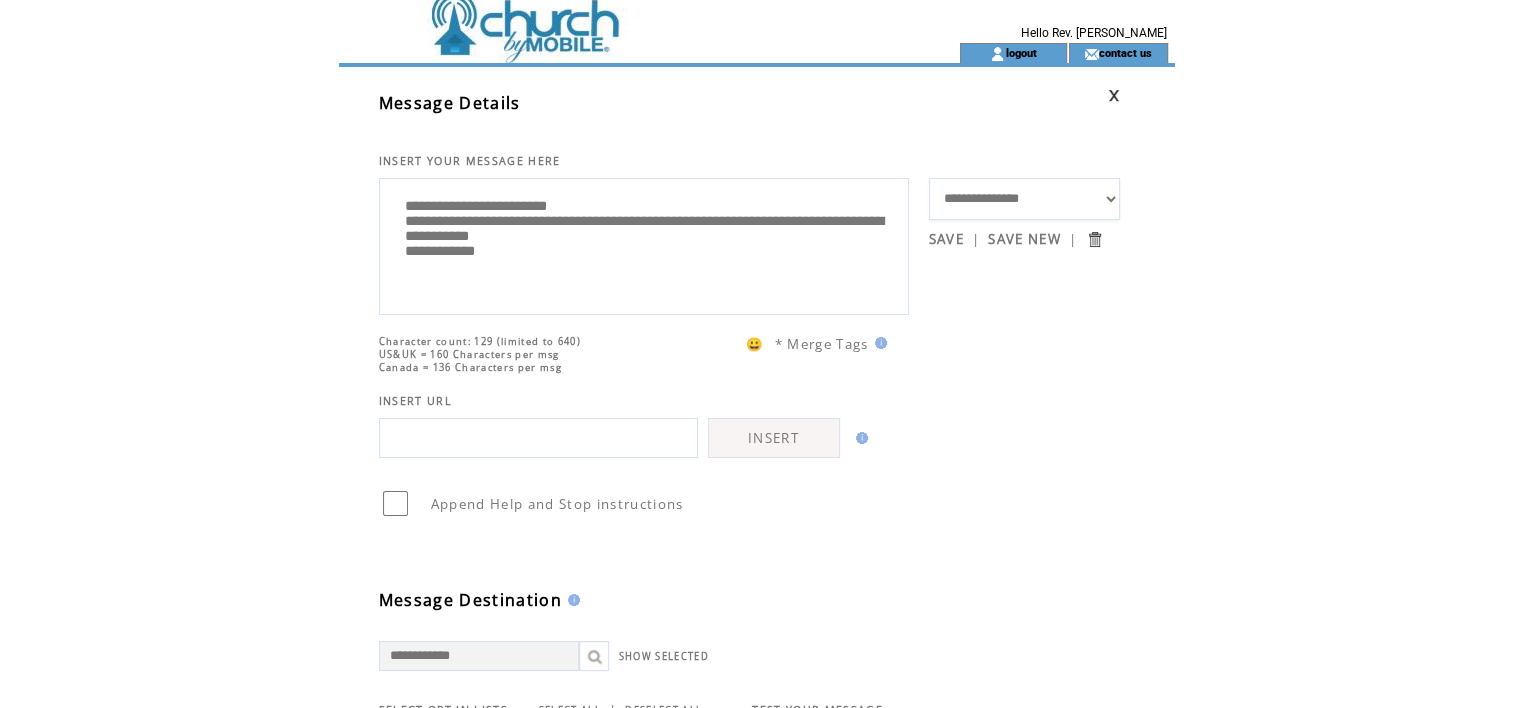 click on "**********" at bounding box center [644, 244] 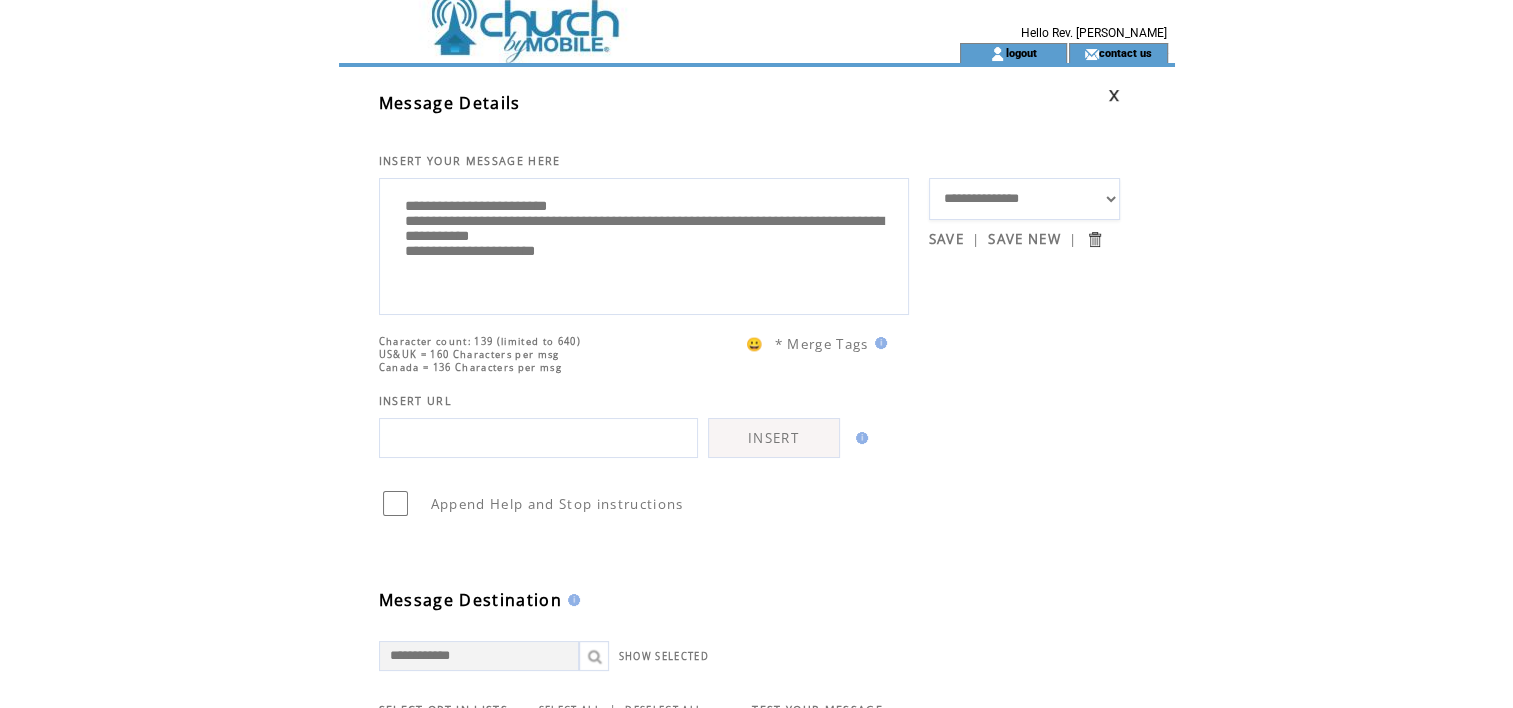 click on "**********" at bounding box center (644, 244) 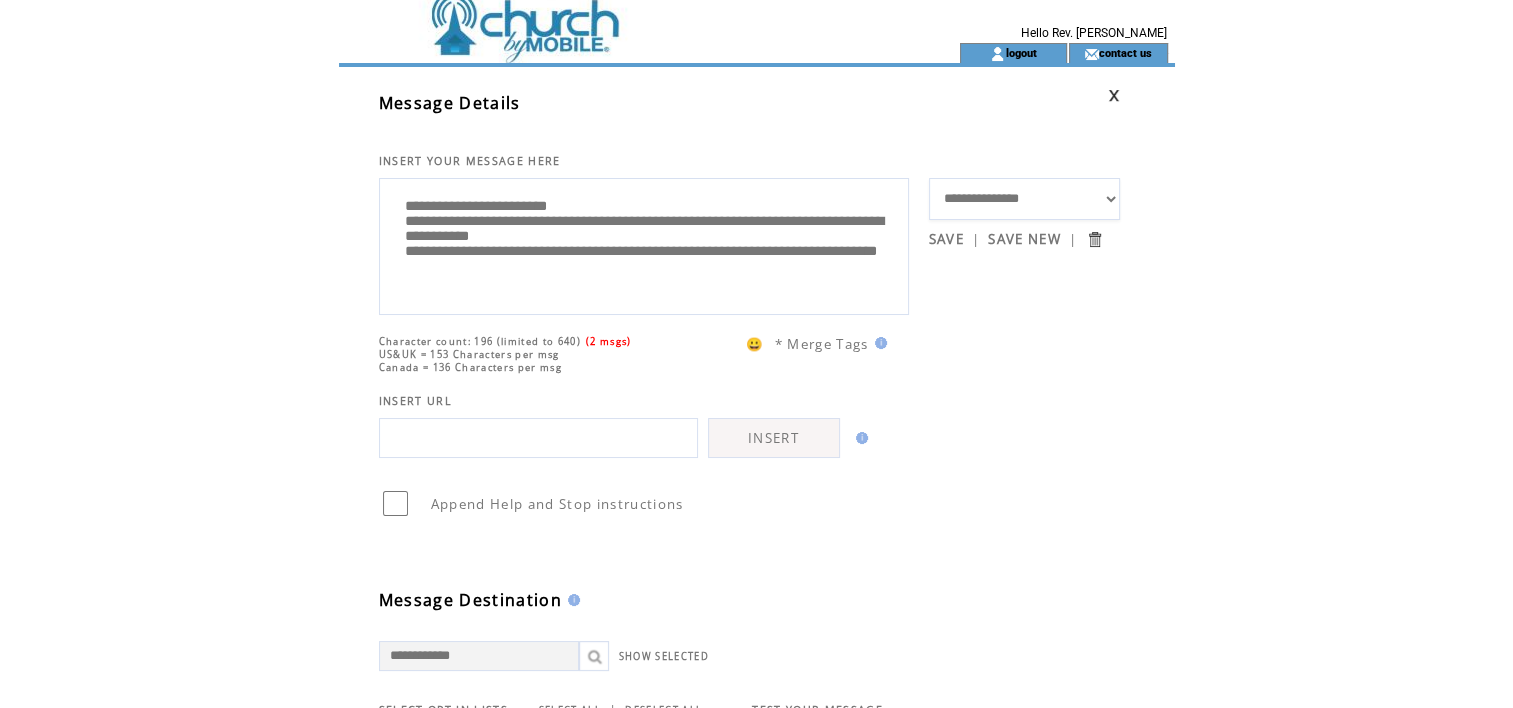 click on "**********" at bounding box center (644, 244) 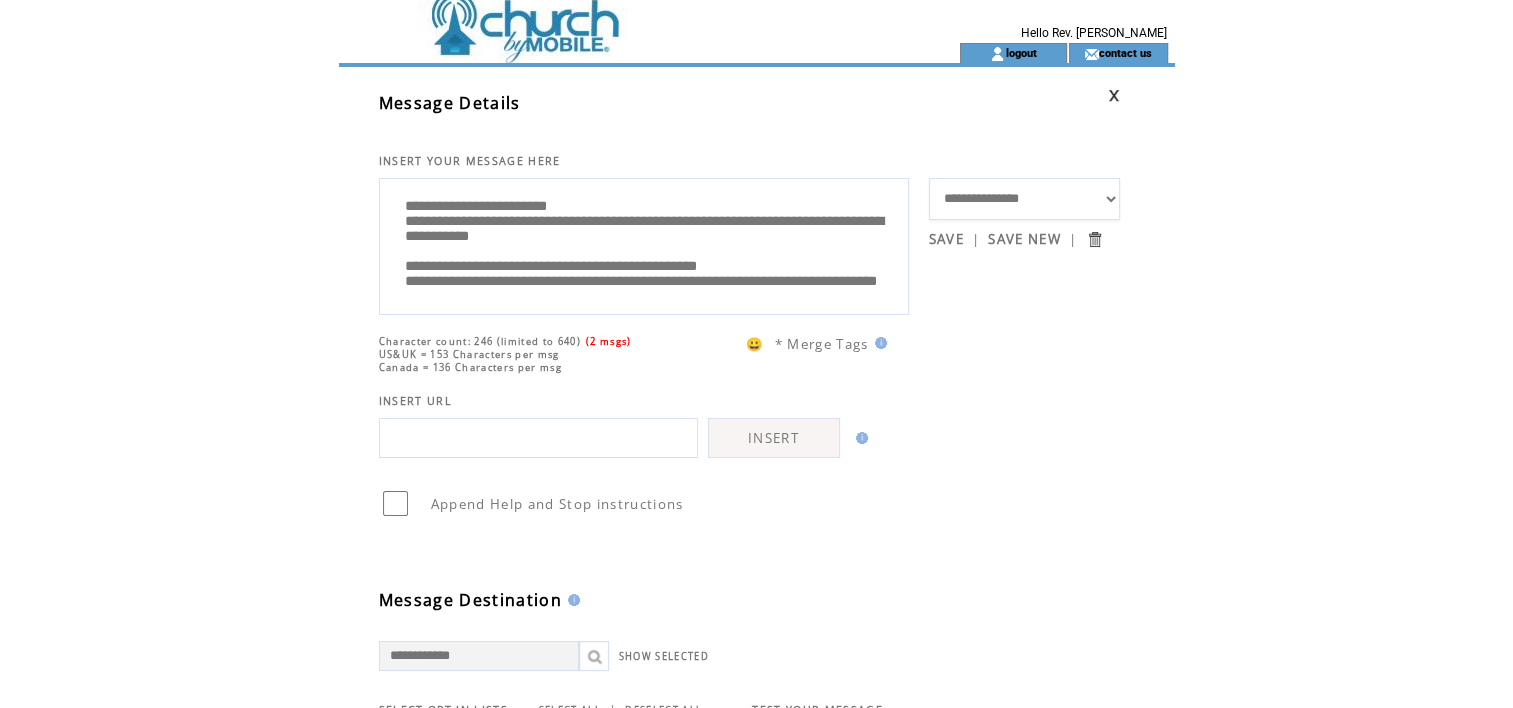 scroll, scrollTop: 5, scrollLeft: 0, axis: vertical 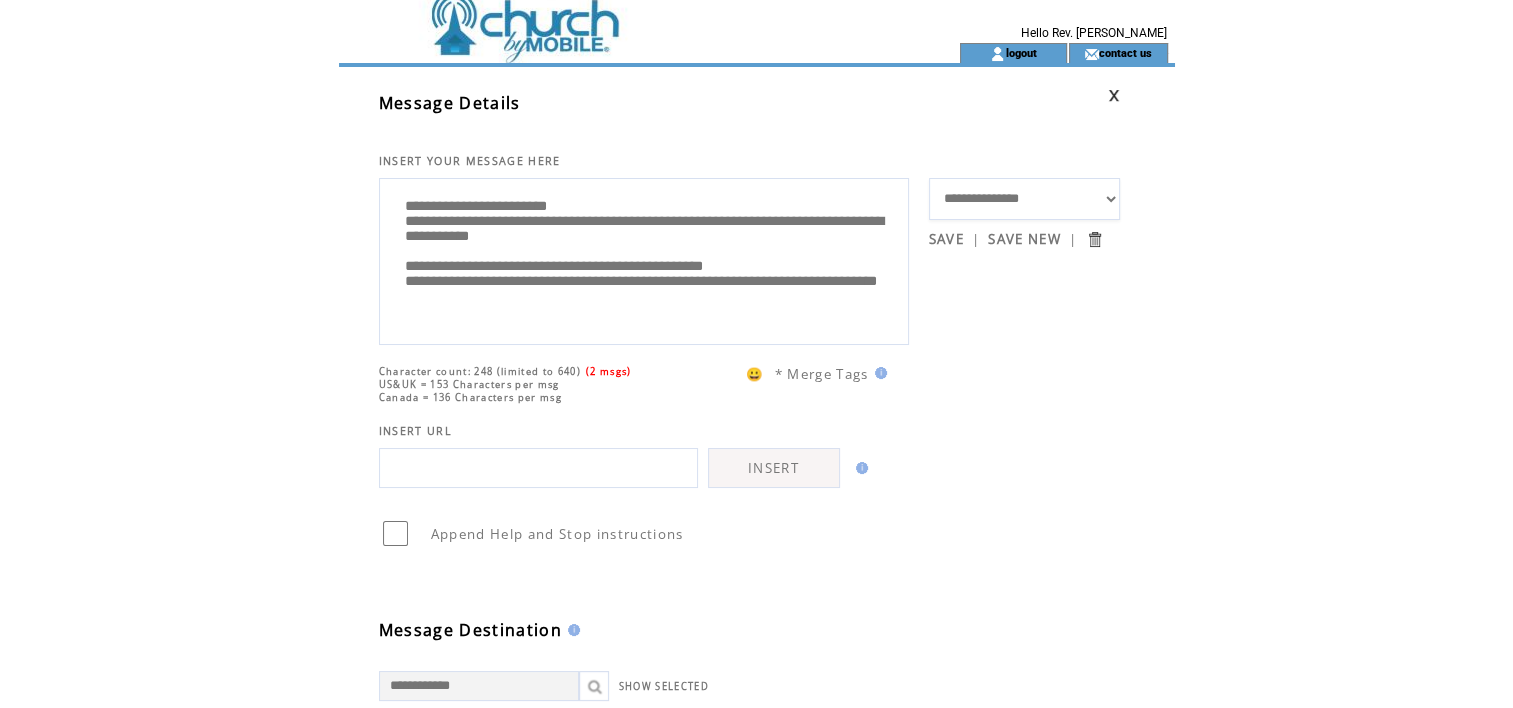 click on "**********" at bounding box center [644, 259] 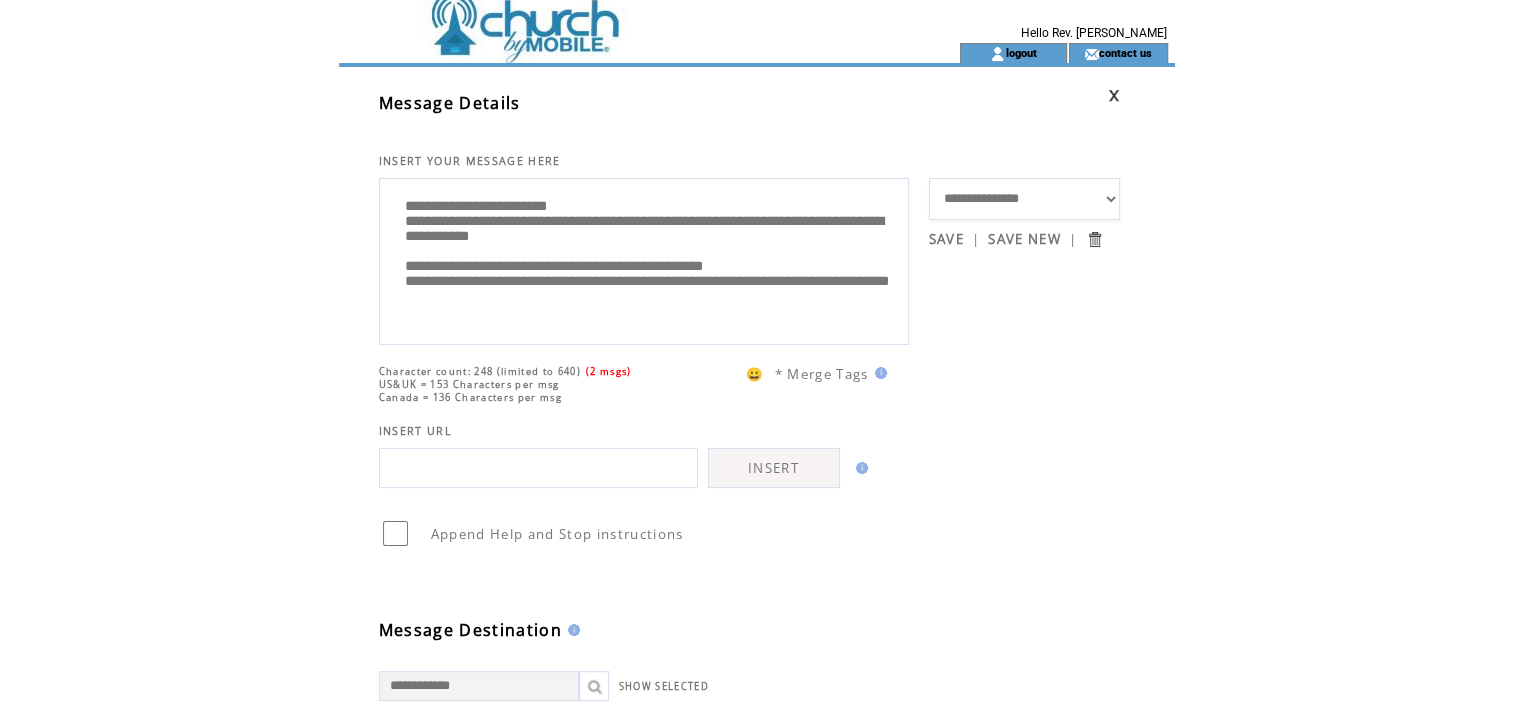 scroll, scrollTop: 85, scrollLeft: 0, axis: vertical 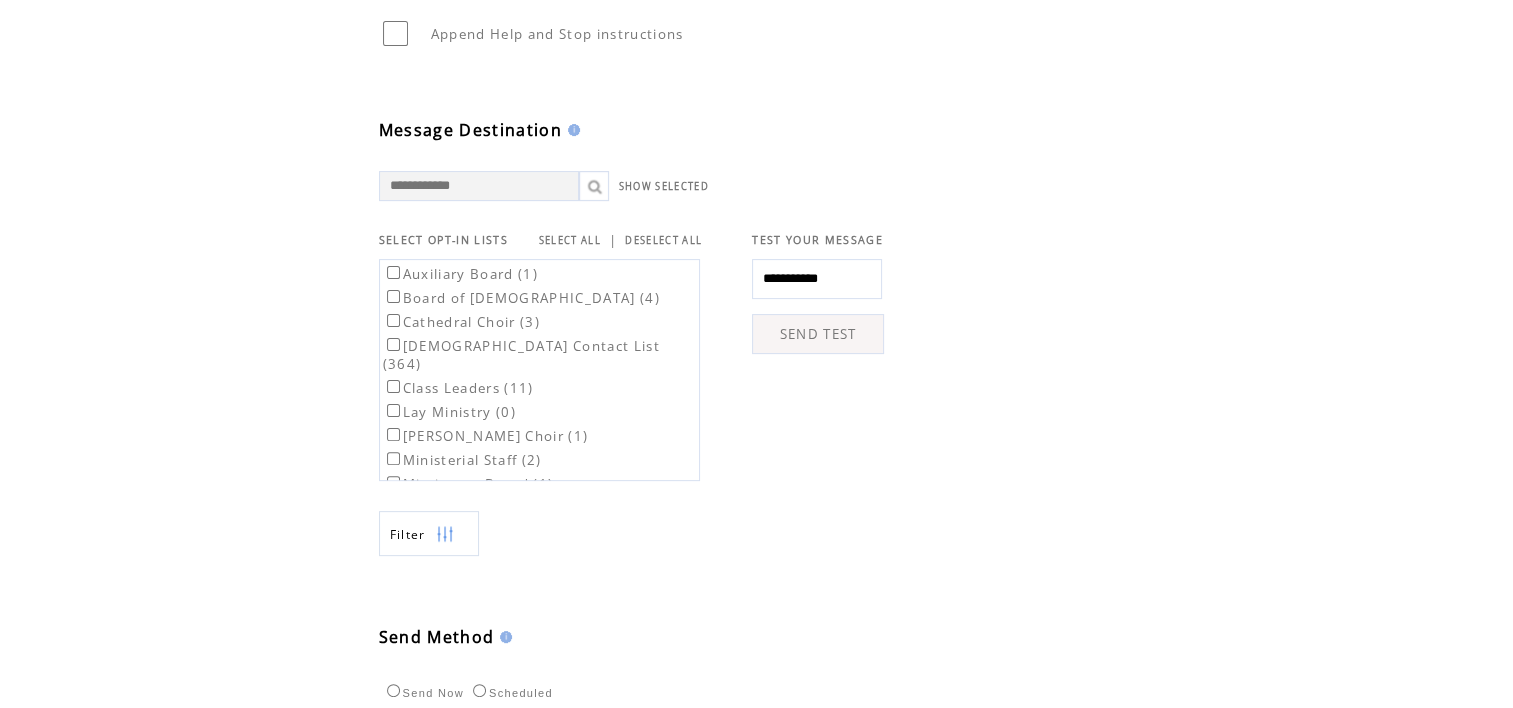 type on "**********" 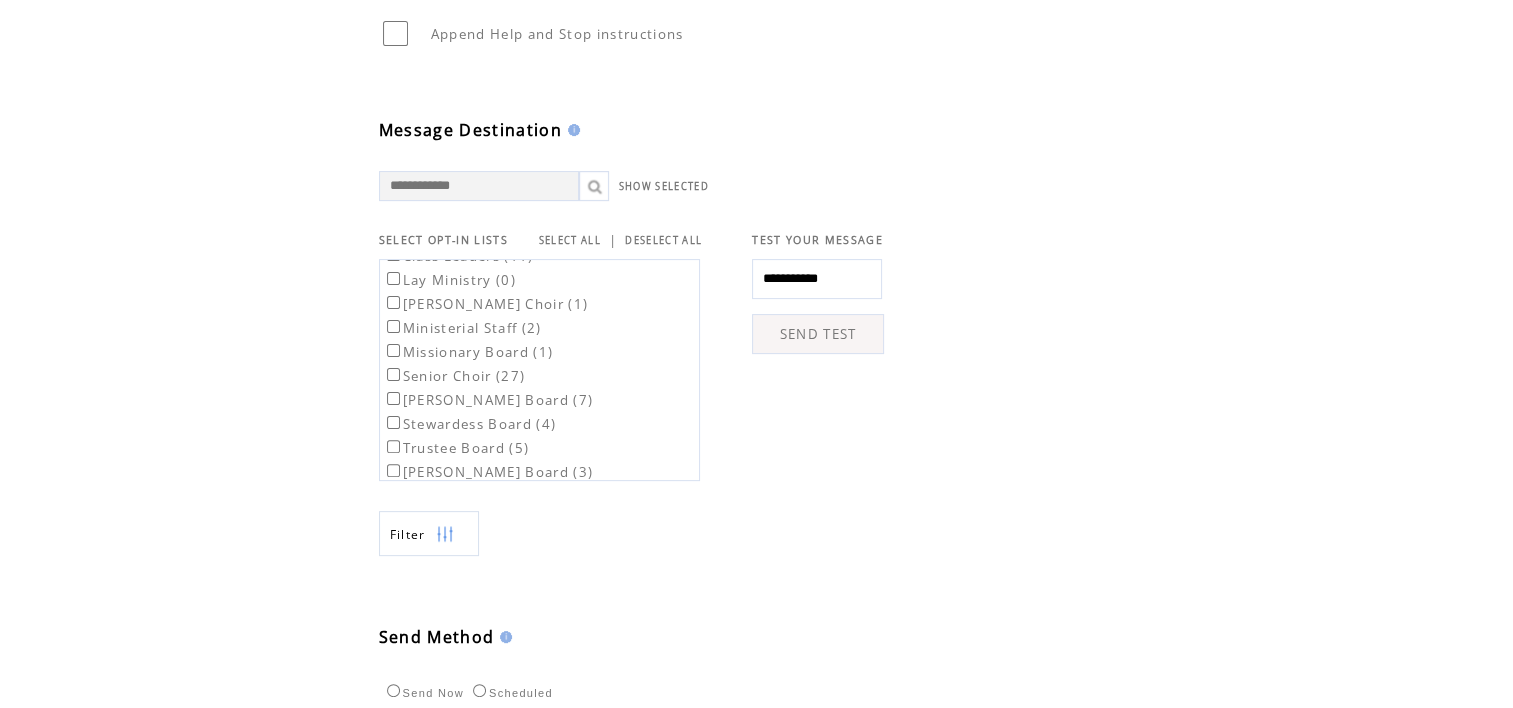 scroll, scrollTop: 136, scrollLeft: 0, axis: vertical 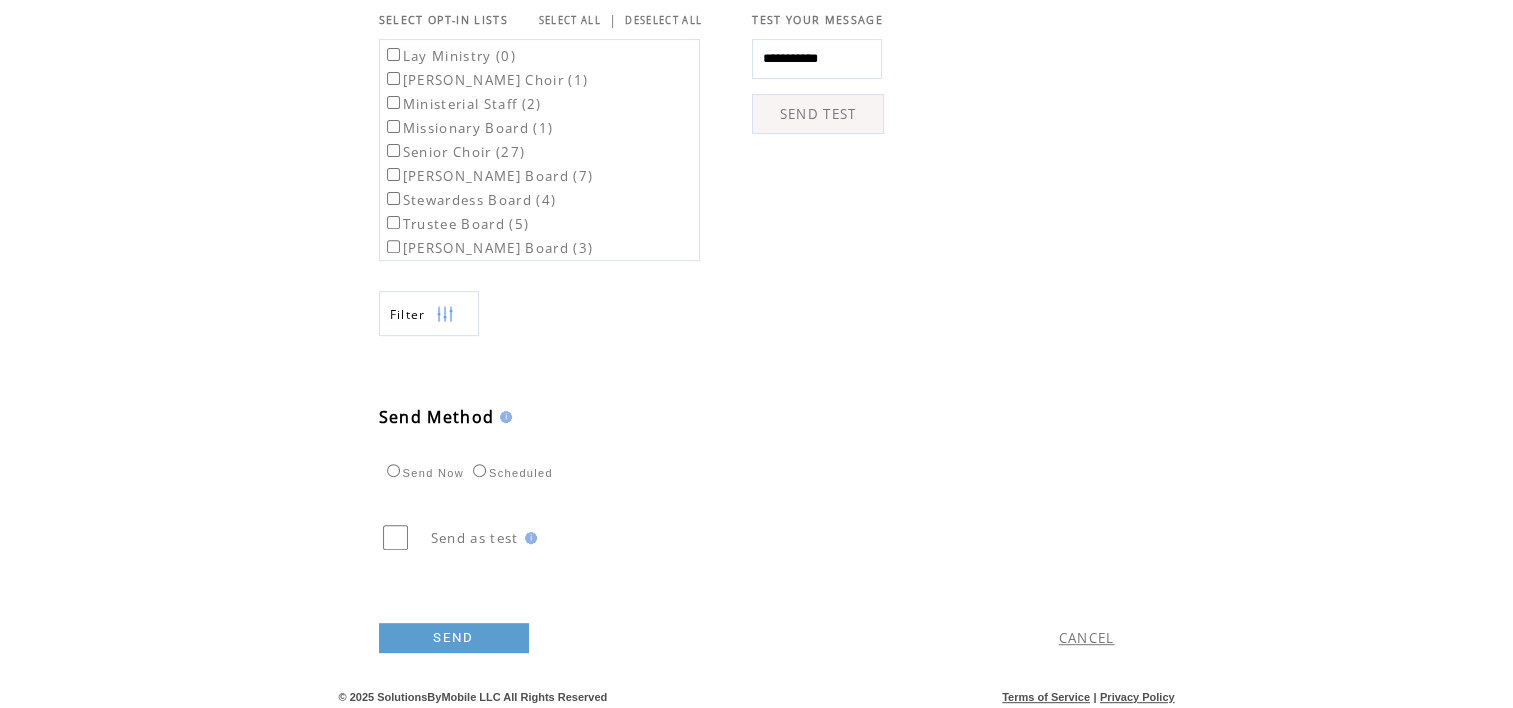 click on "SEND" at bounding box center [454, 638] 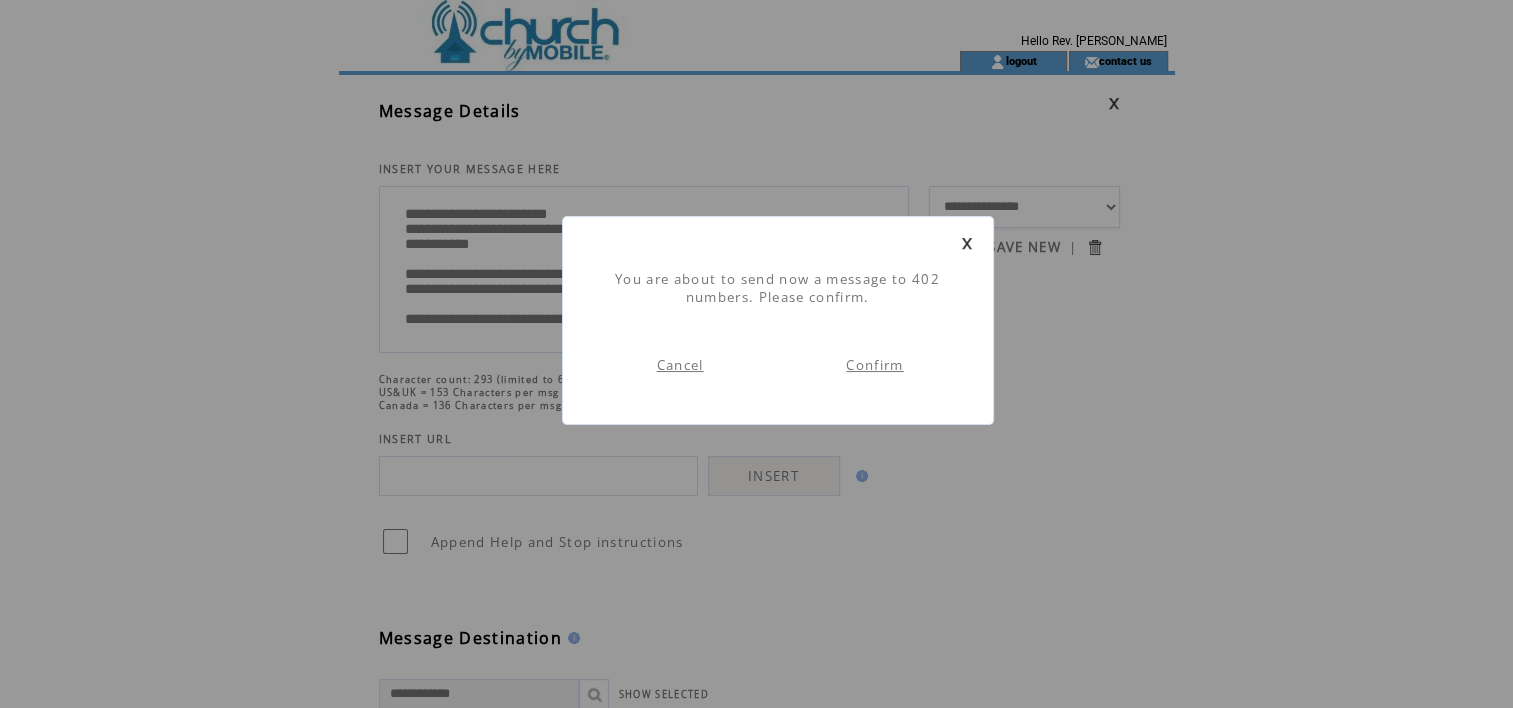 click on "Confirm" at bounding box center (874, 365) 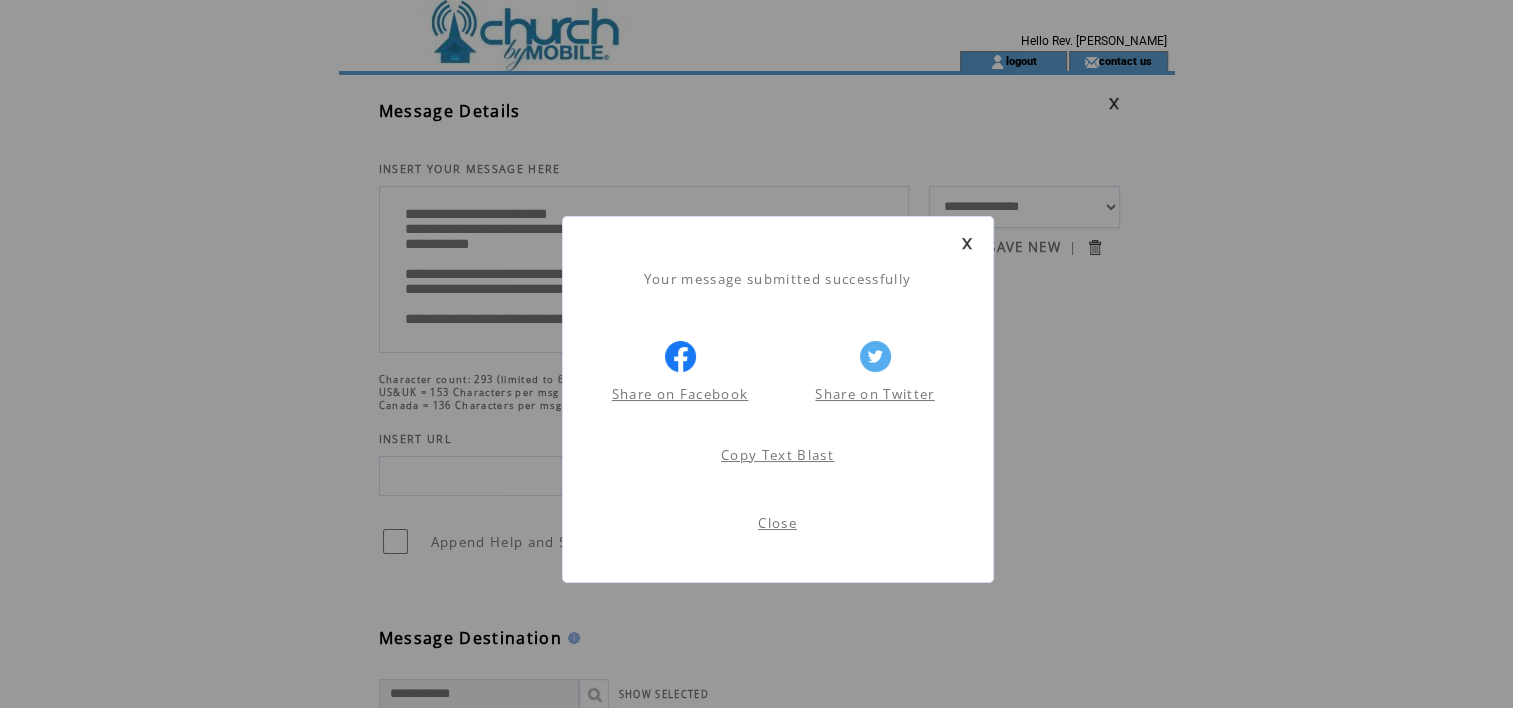 scroll, scrollTop: 0, scrollLeft: 0, axis: both 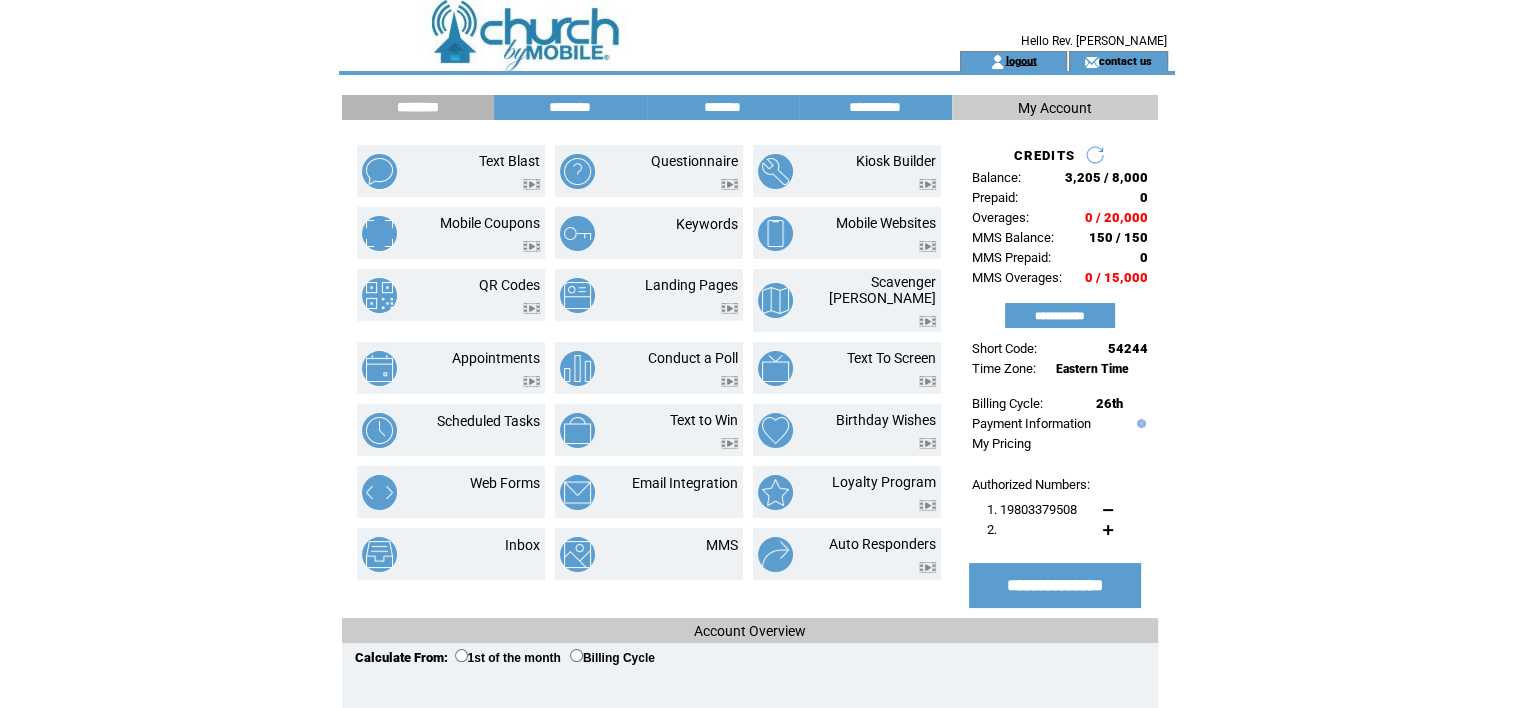 click on "logout" at bounding box center [1020, 60] 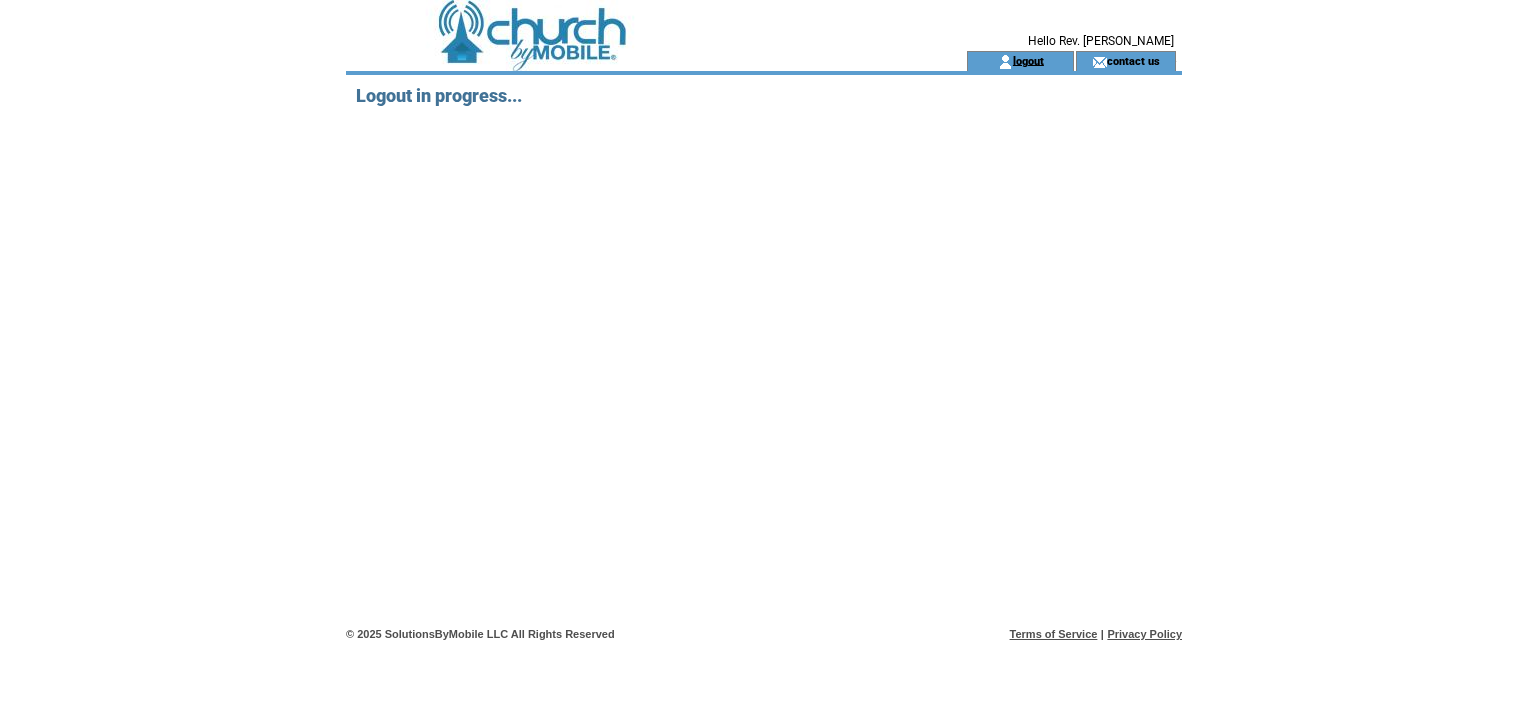 scroll, scrollTop: 0, scrollLeft: 0, axis: both 